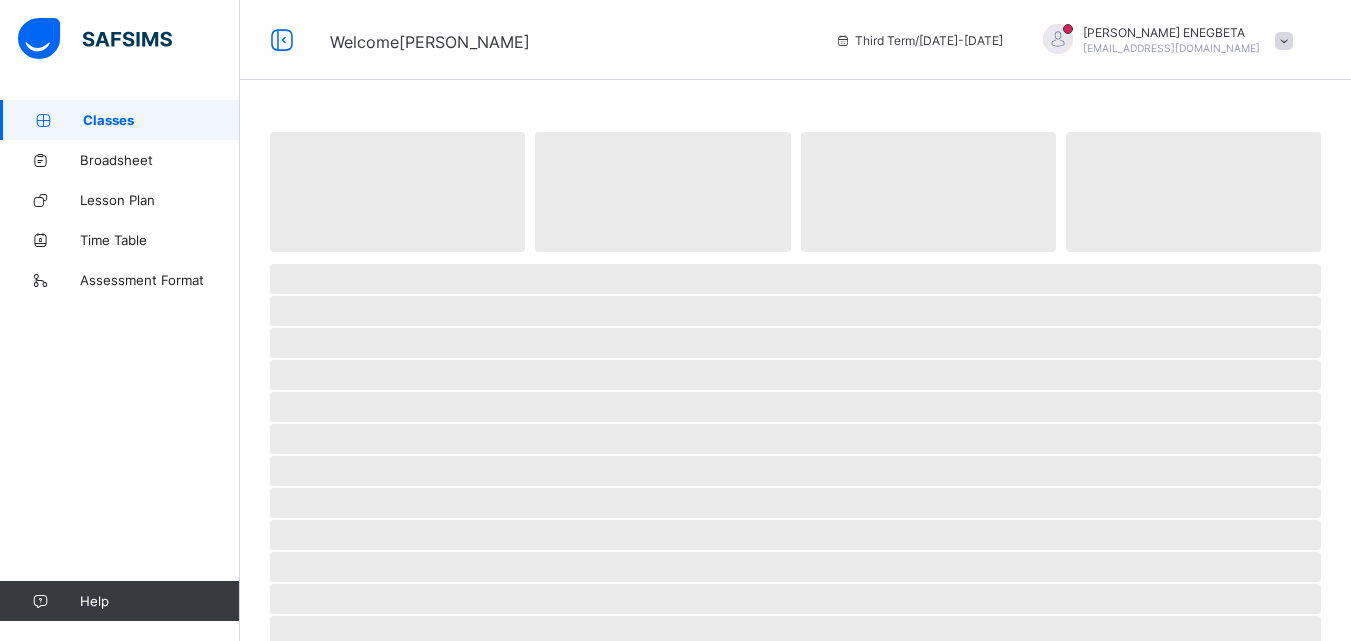 scroll, scrollTop: 0, scrollLeft: 0, axis: both 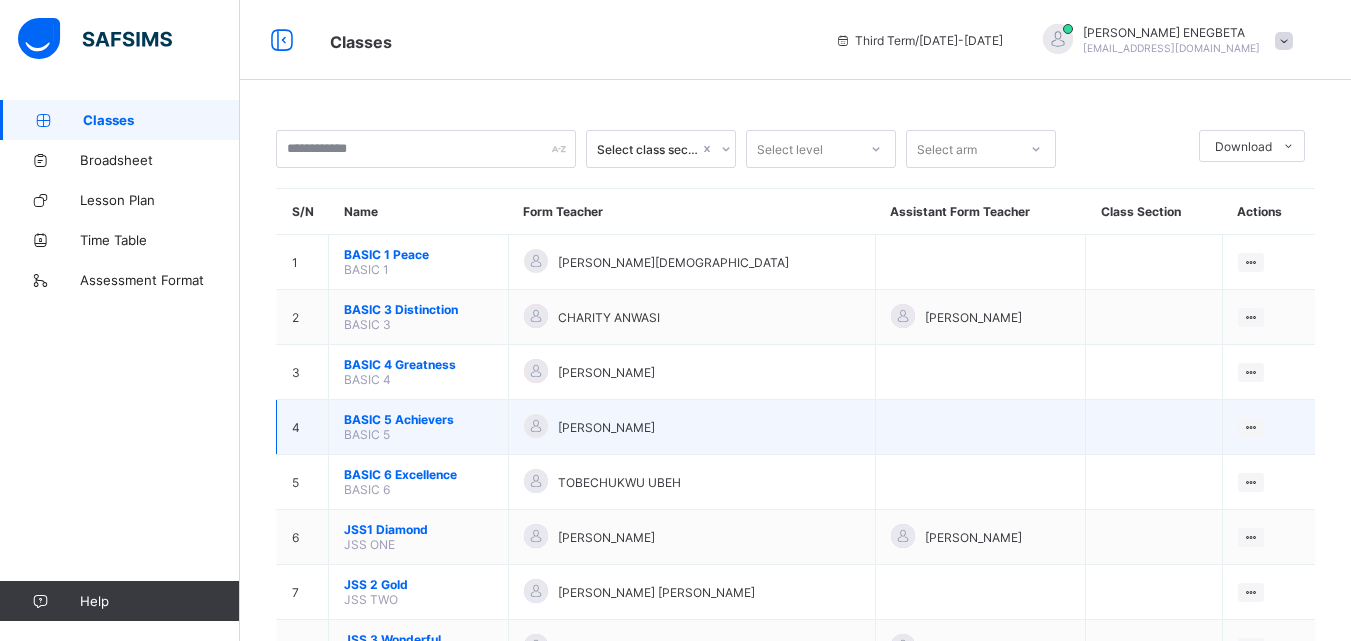 click on "BASIC 5   Achievers" at bounding box center [418, 419] 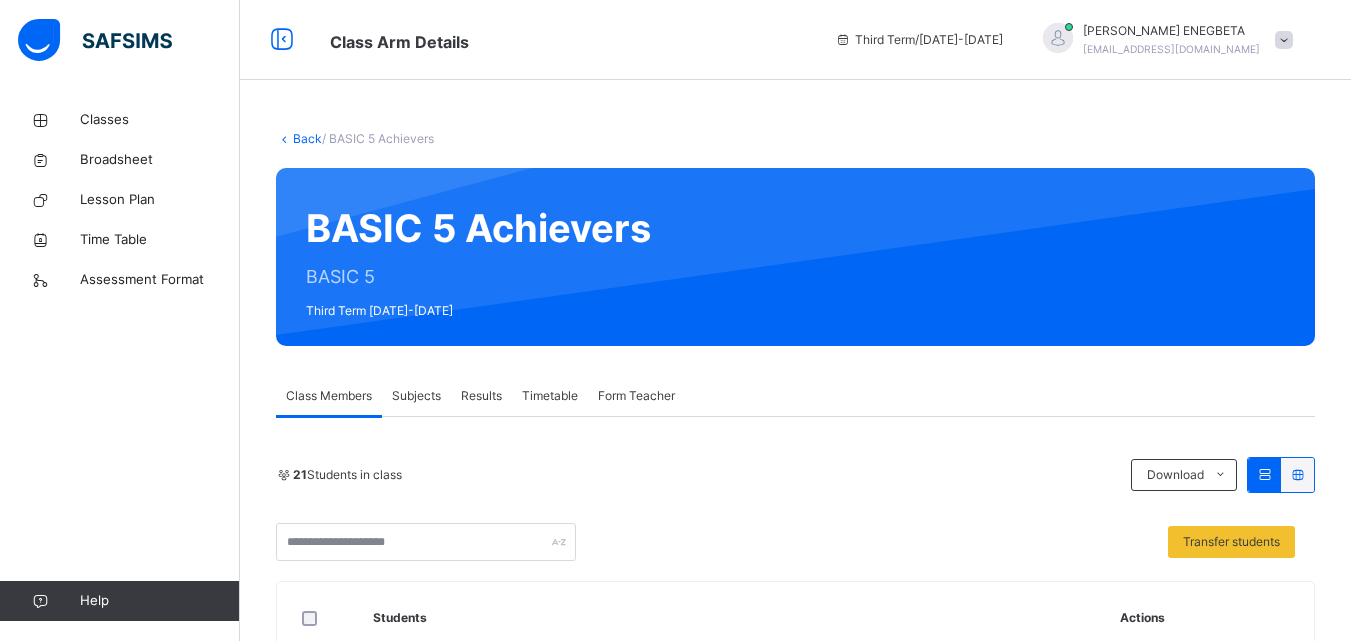 click on "Subjects" at bounding box center [416, 396] 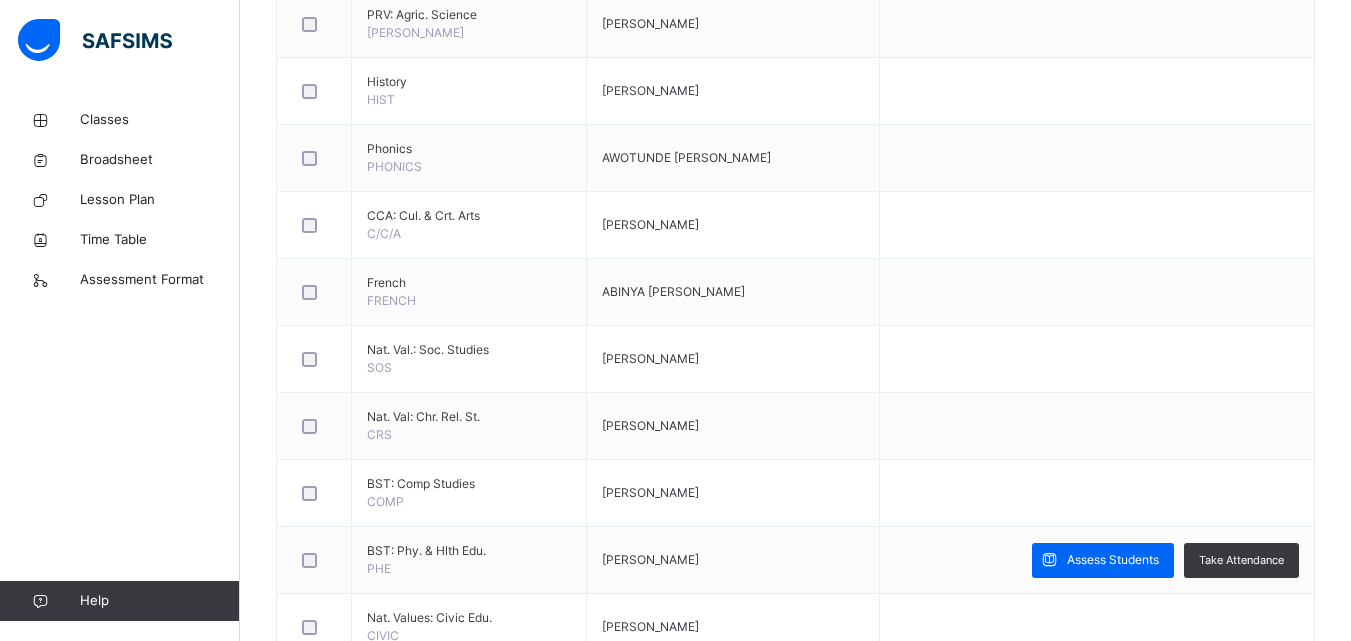 scroll, scrollTop: 856, scrollLeft: 0, axis: vertical 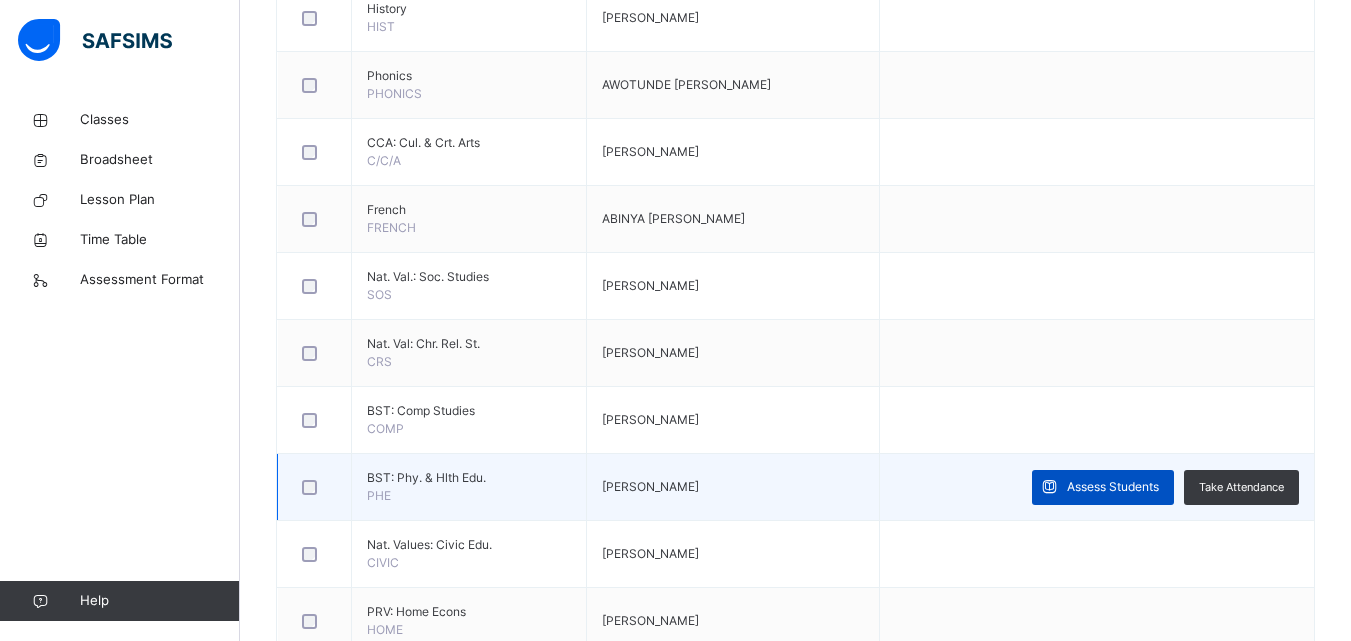 click on "Assess Students" at bounding box center [1113, 487] 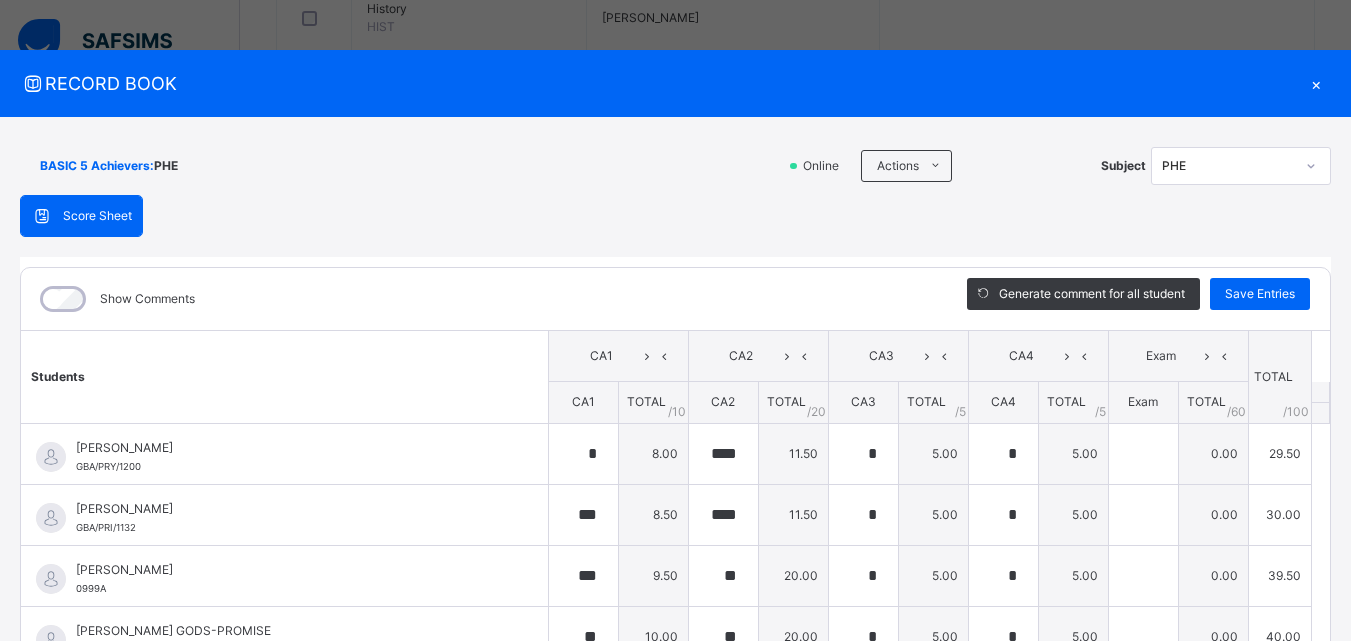 type on "*" 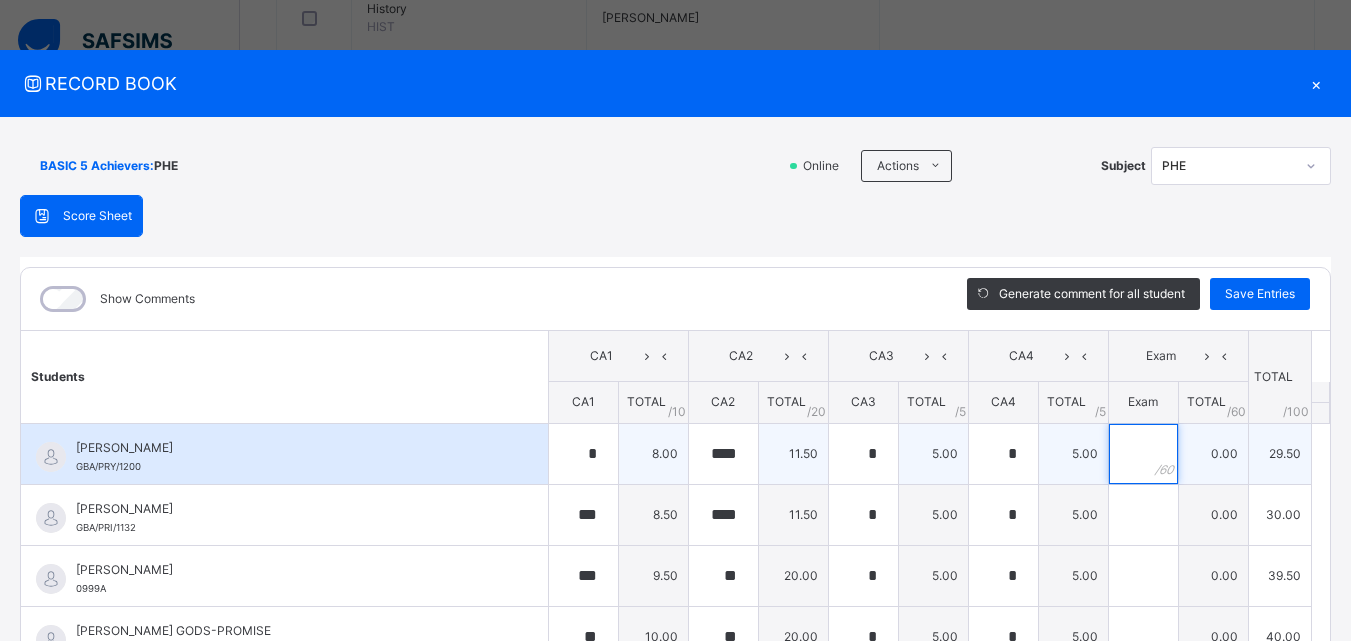 click at bounding box center [1143, 454] 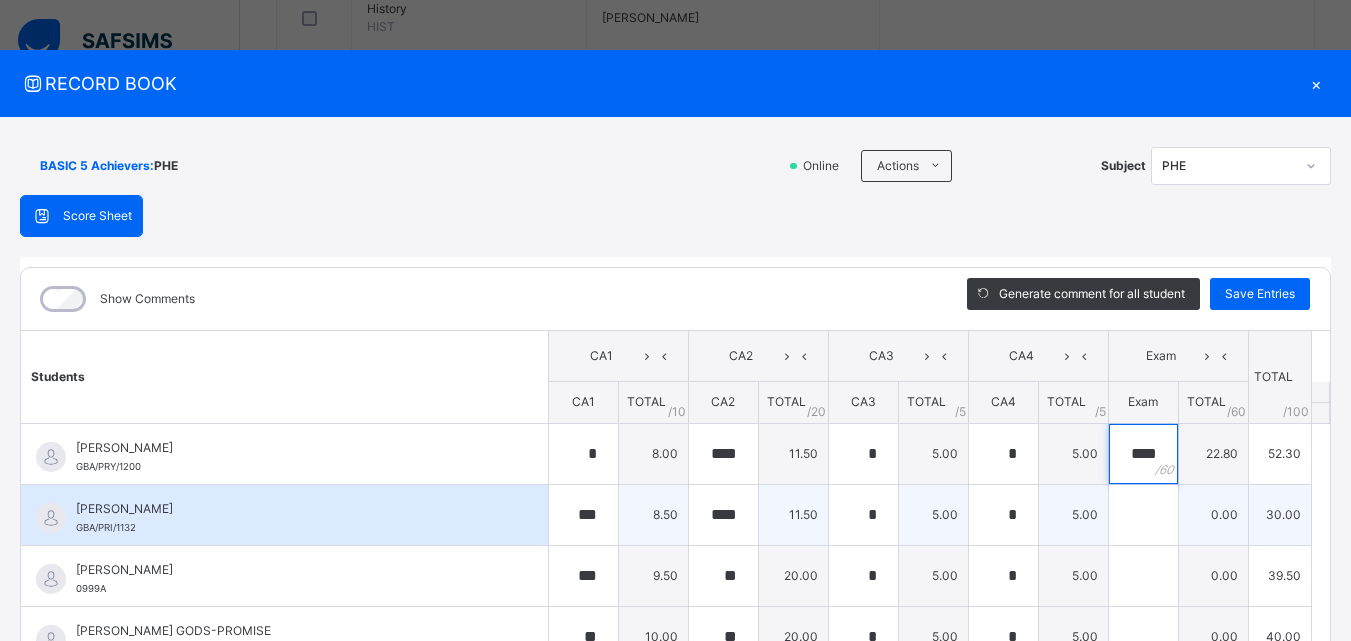 type on "****" 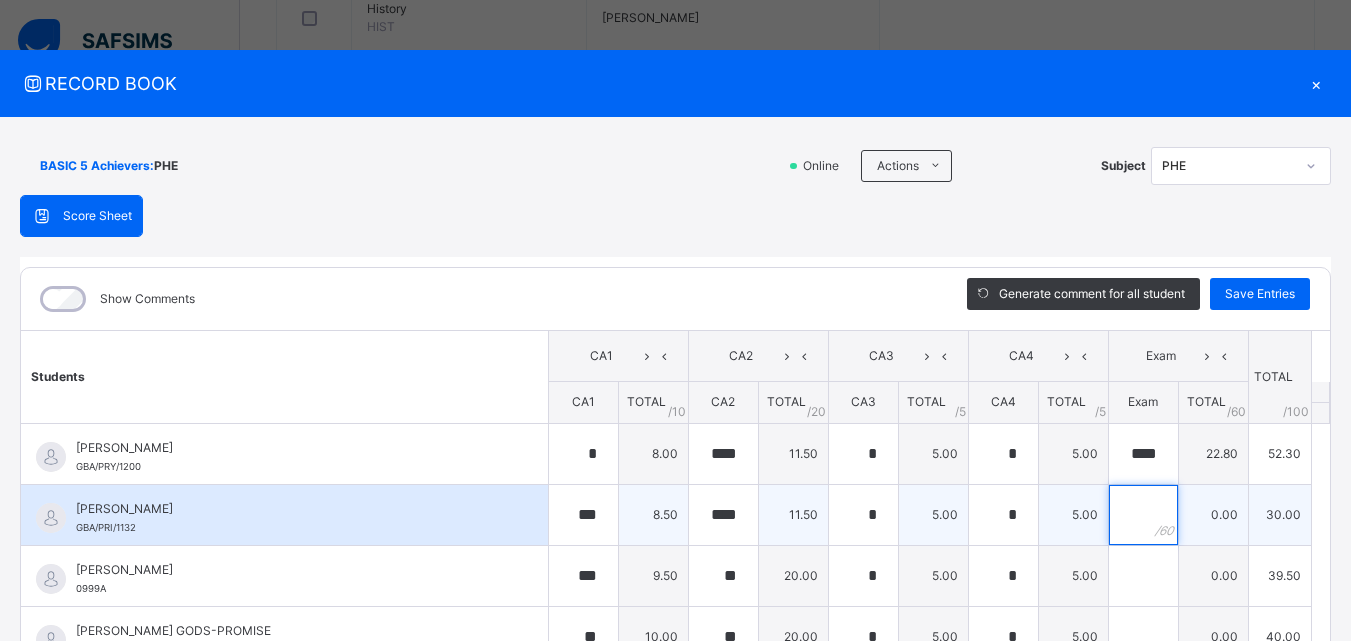 click at bounding box center [1143, 515] 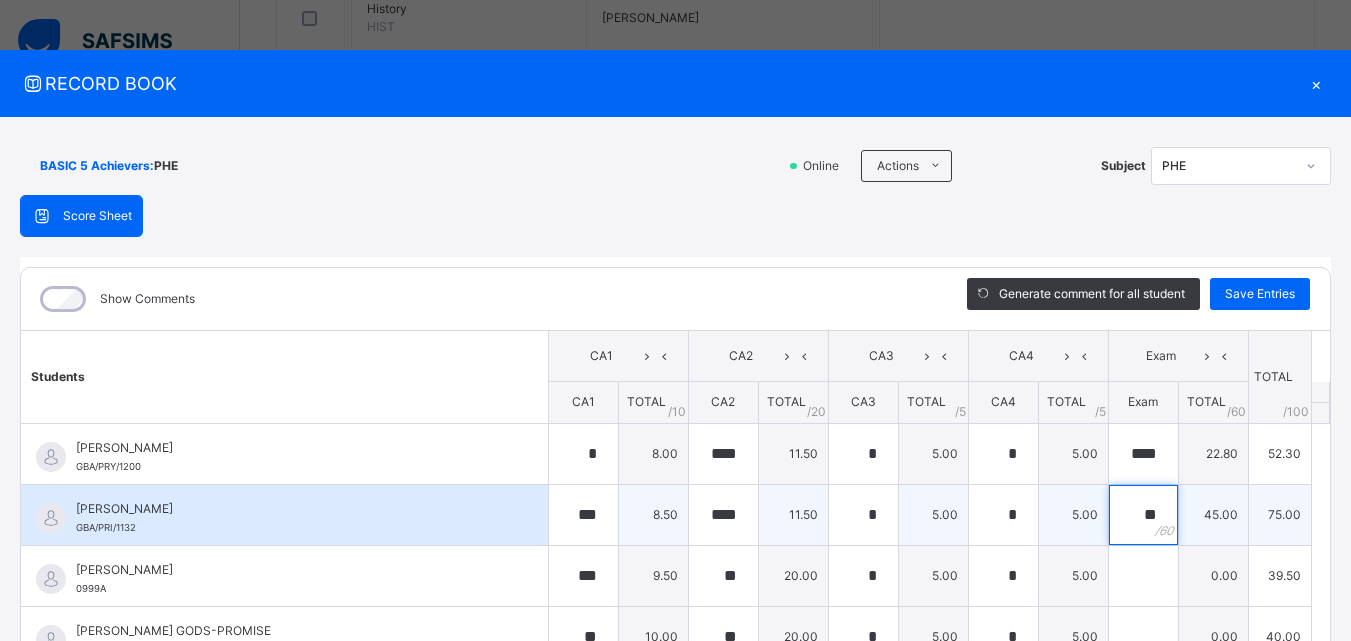 click on "**" at bounding box center (1143, 515) 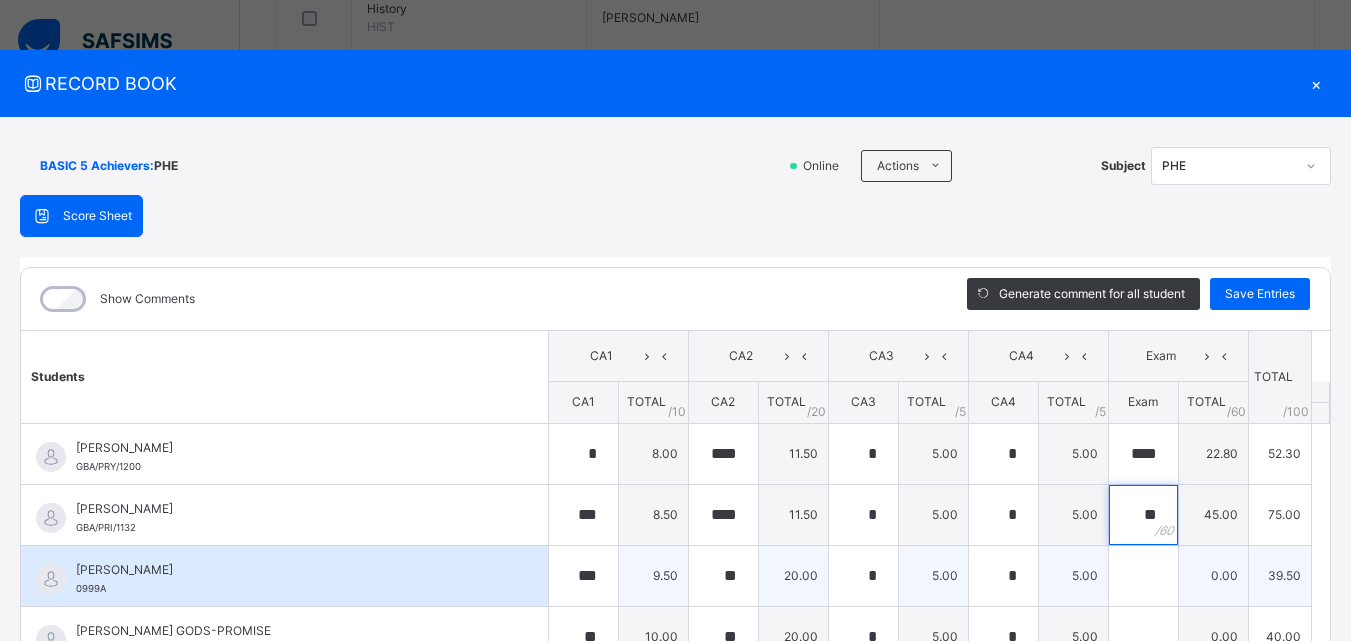 type on "**" 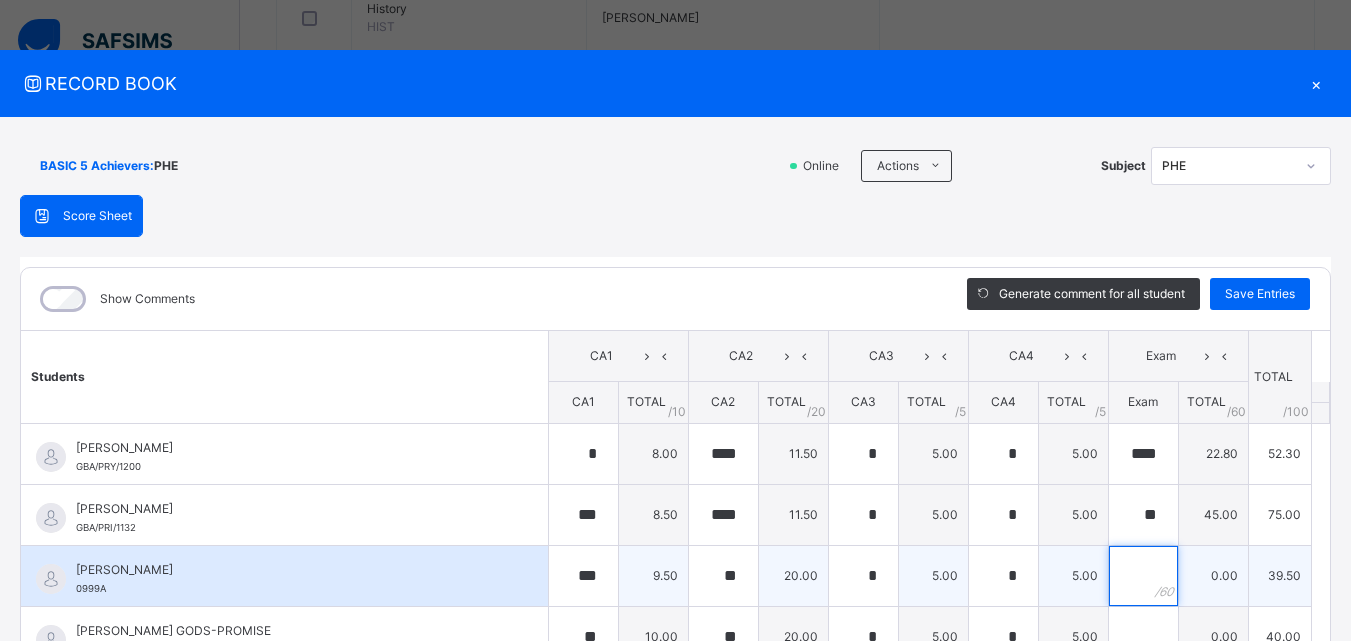 click at bounding box center (1143, 576) 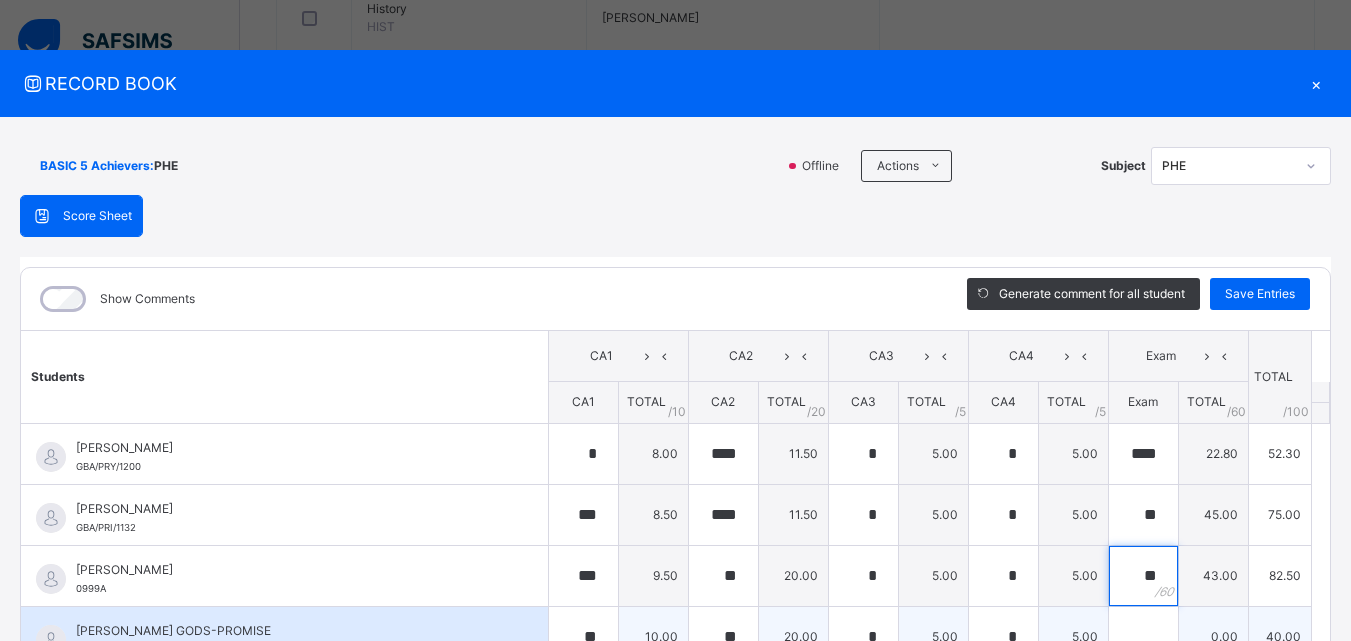 type on "**" 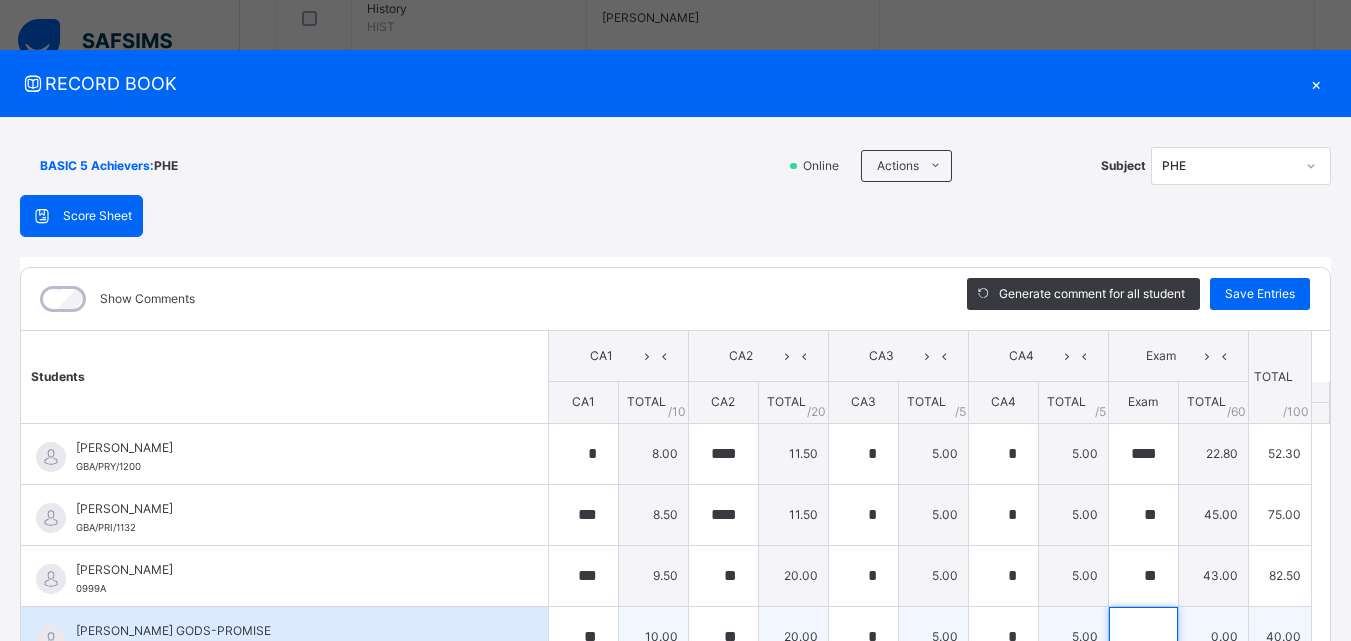 click at bounding box center [1143, 637] 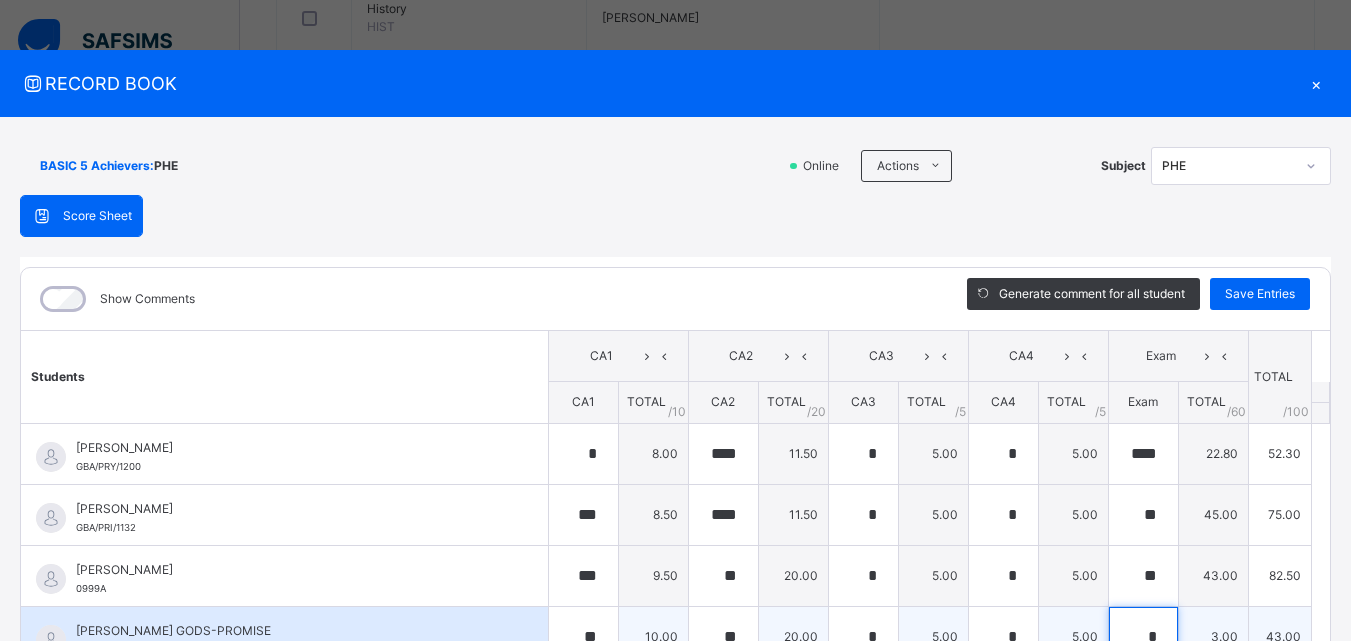 scroll, scrollTop: 6, scrollLeft: 0, axis: vertical 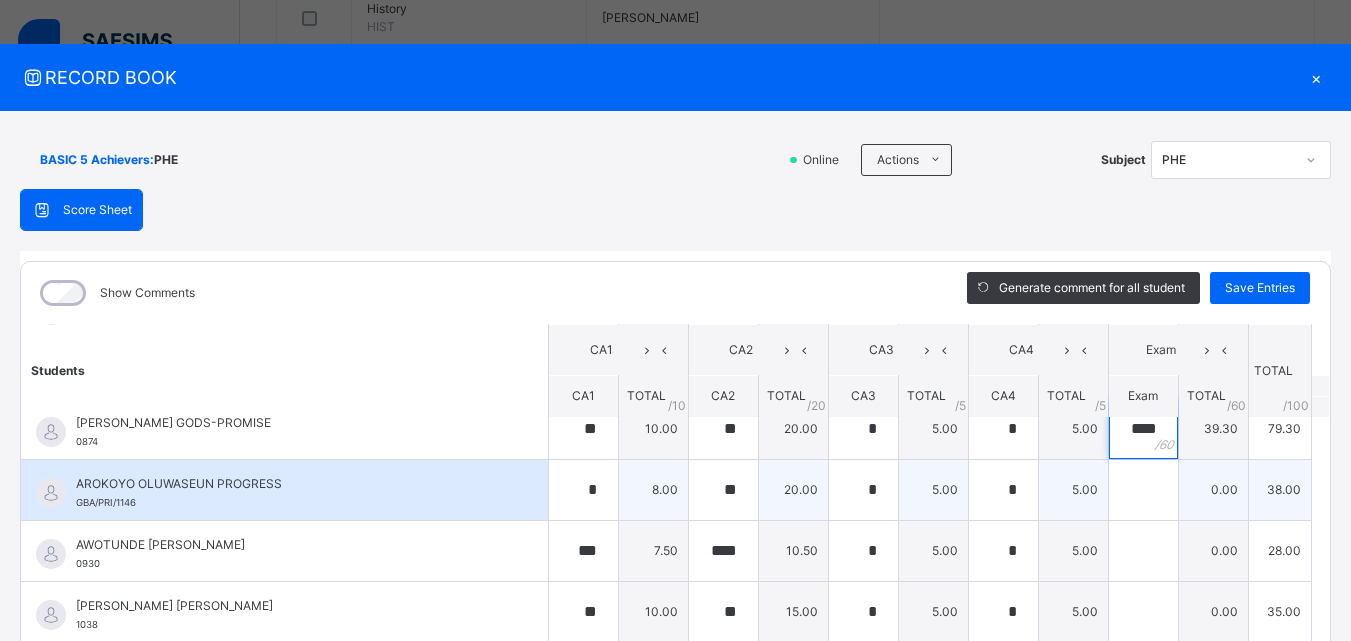 type on "****" 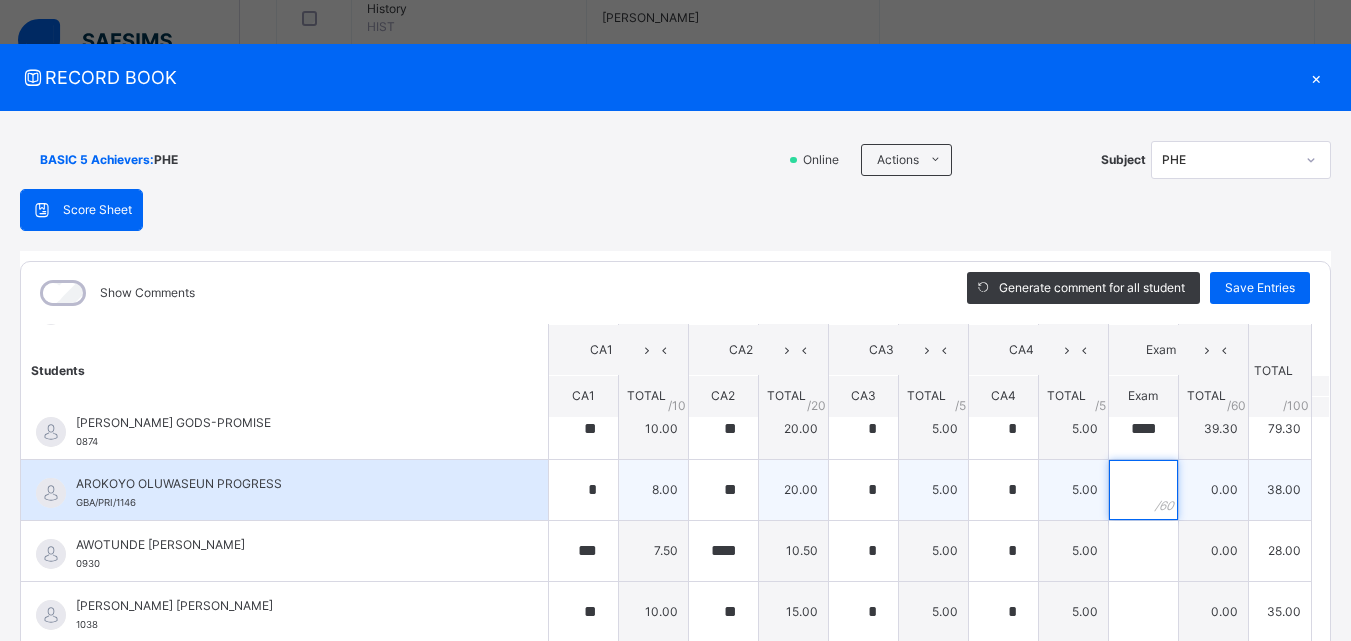 click at bounding box center [1143, 490] 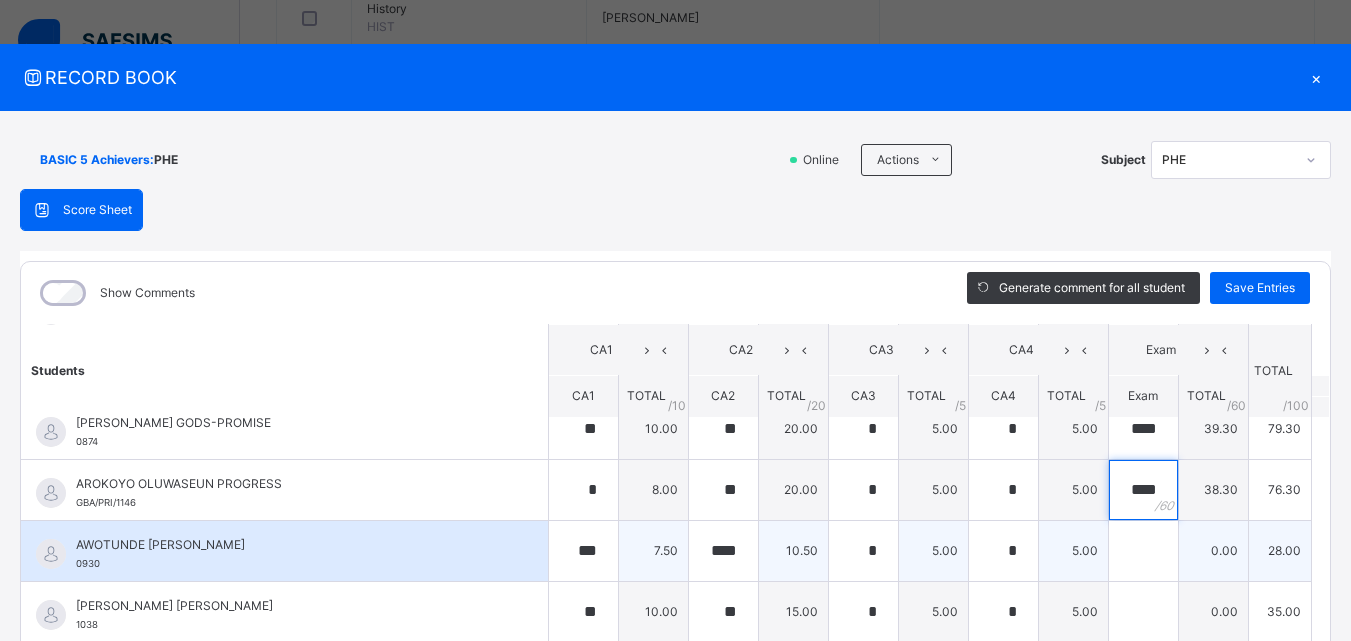 type on "****" 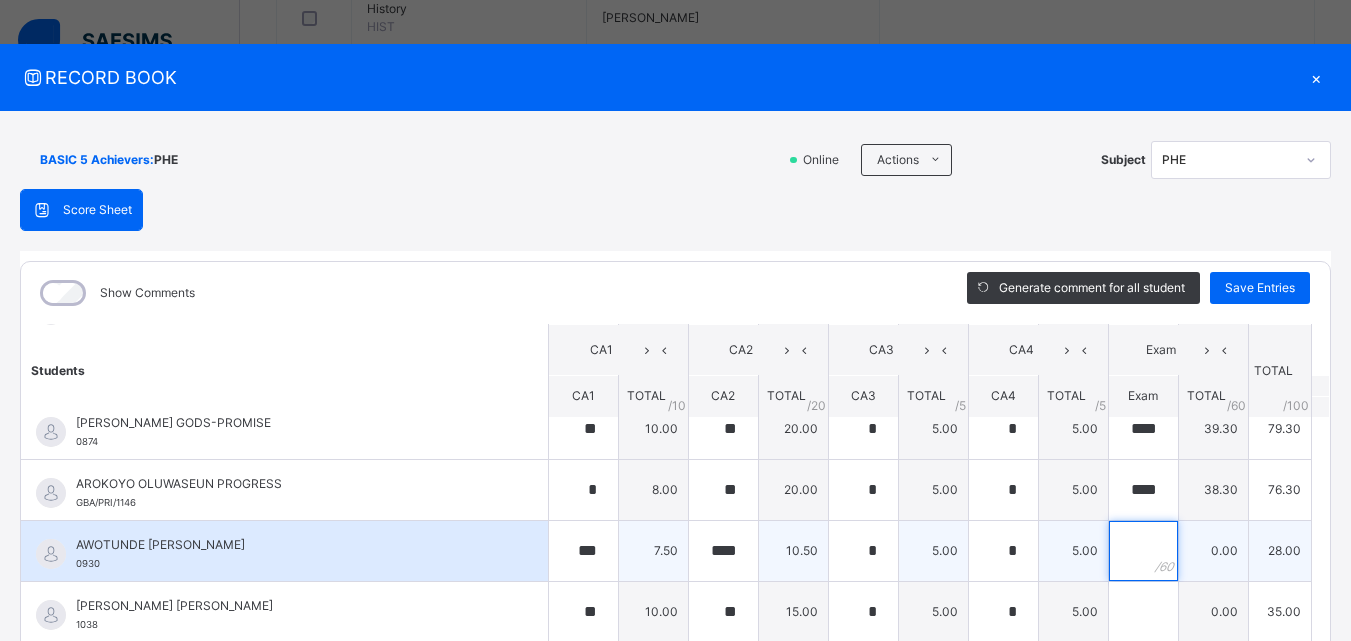 click at bounding box center (1143, 551) 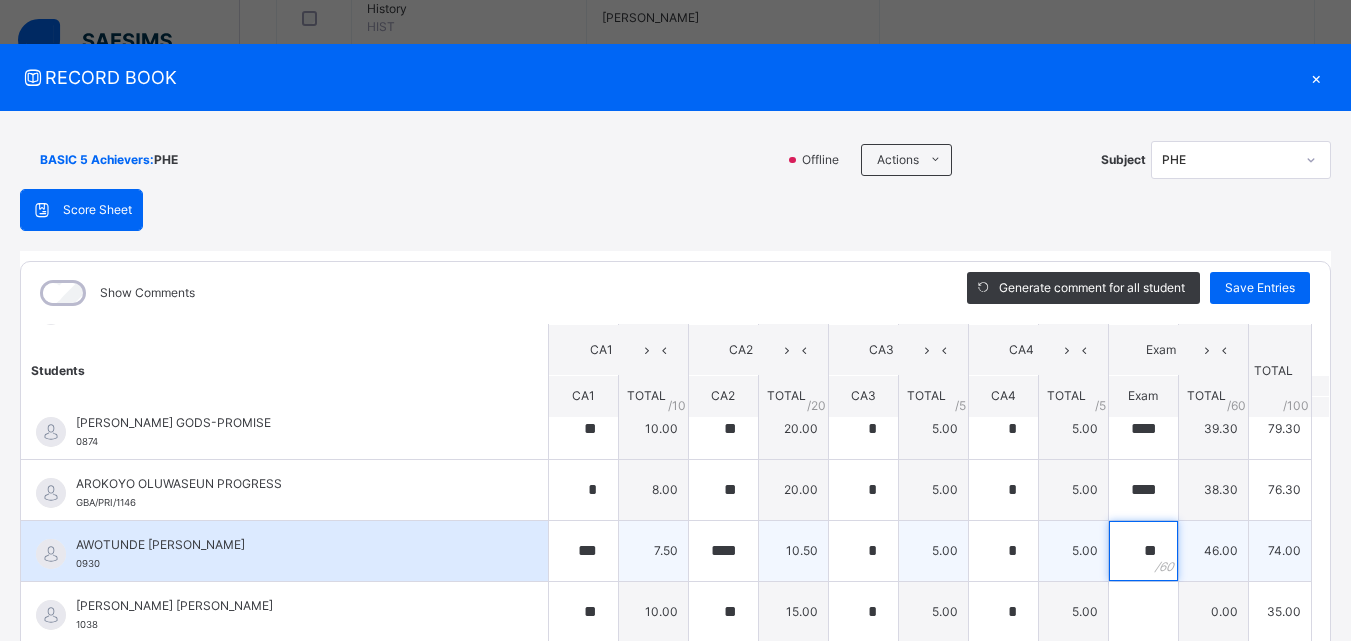 click on "**" at bounding box center [1143, 551] 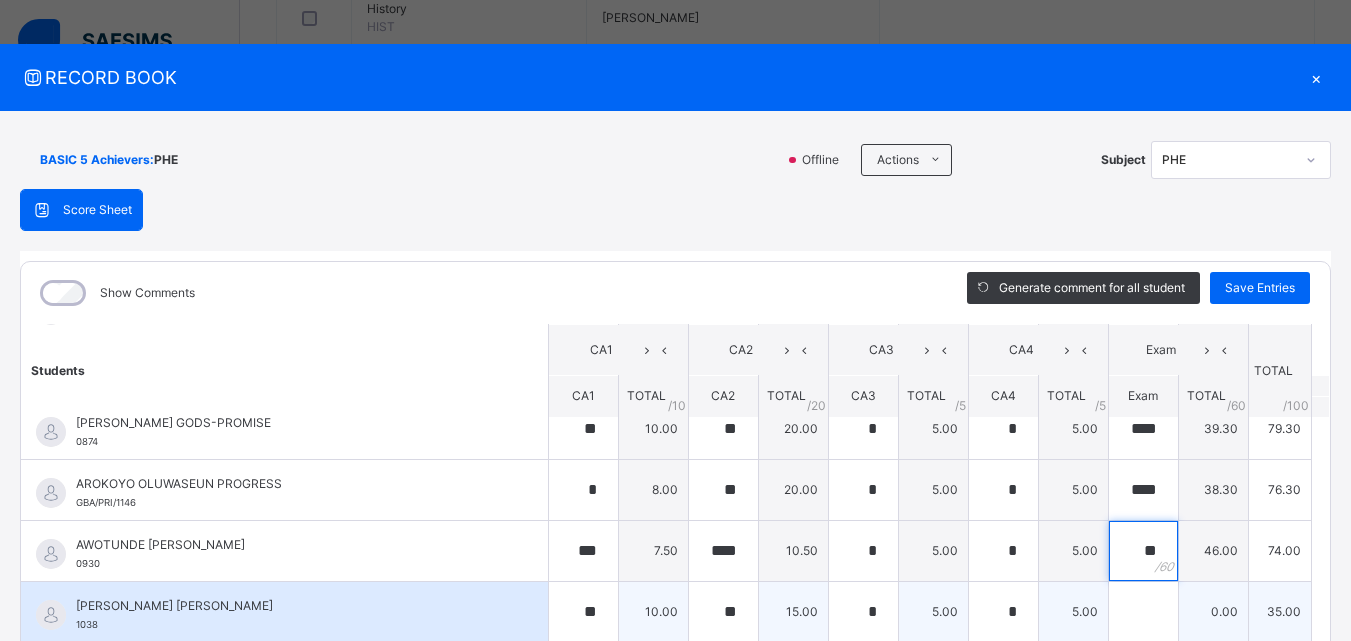 type on "**" 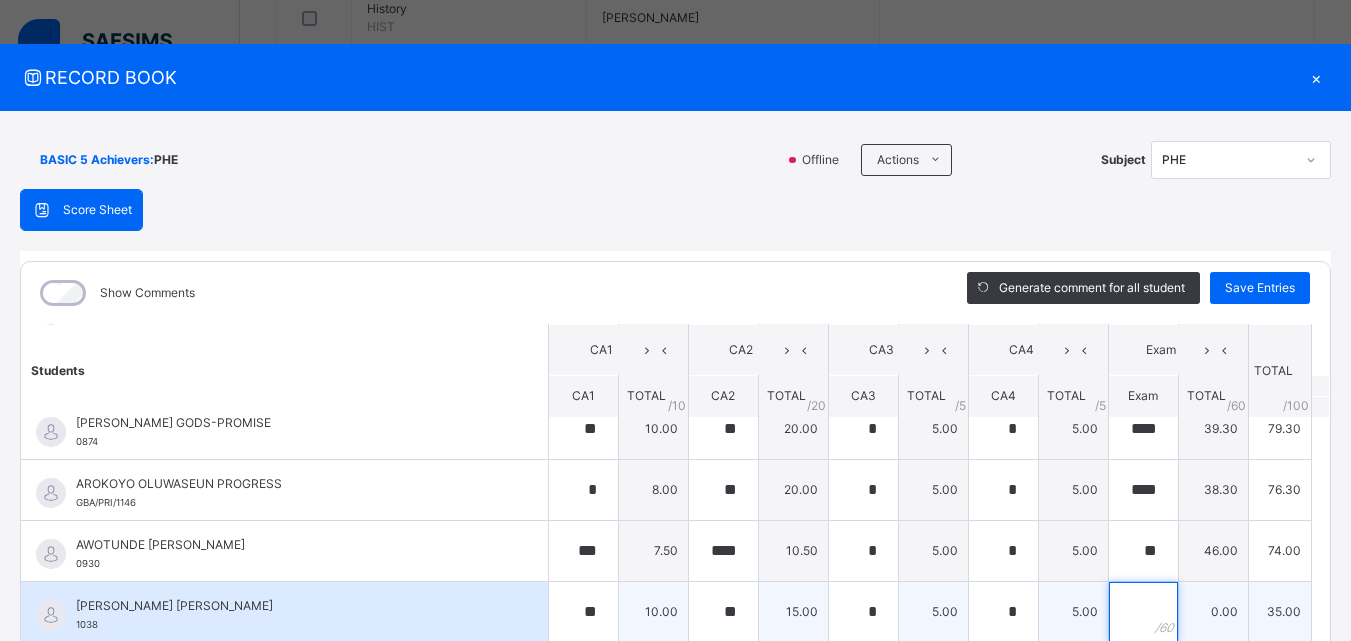 click at bounding box center (1143, 612) 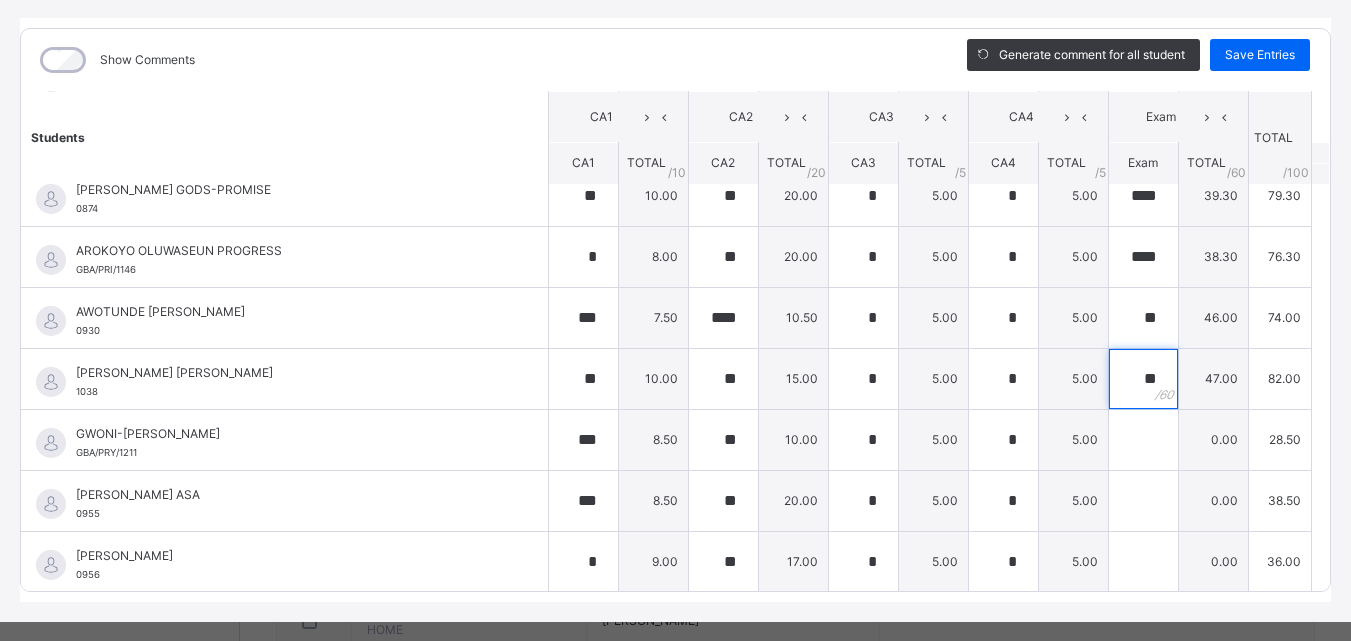 scroll, scrollTop: 242, scrollLeft: 0, axis: vertical 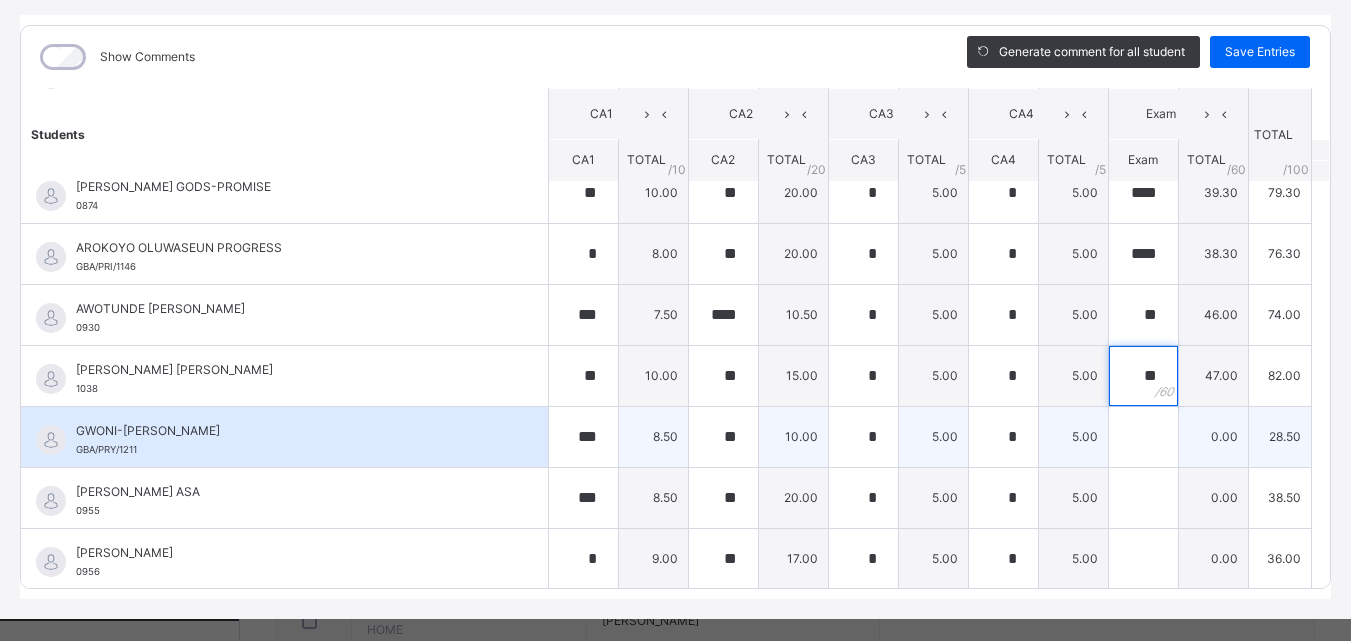 type on "**" 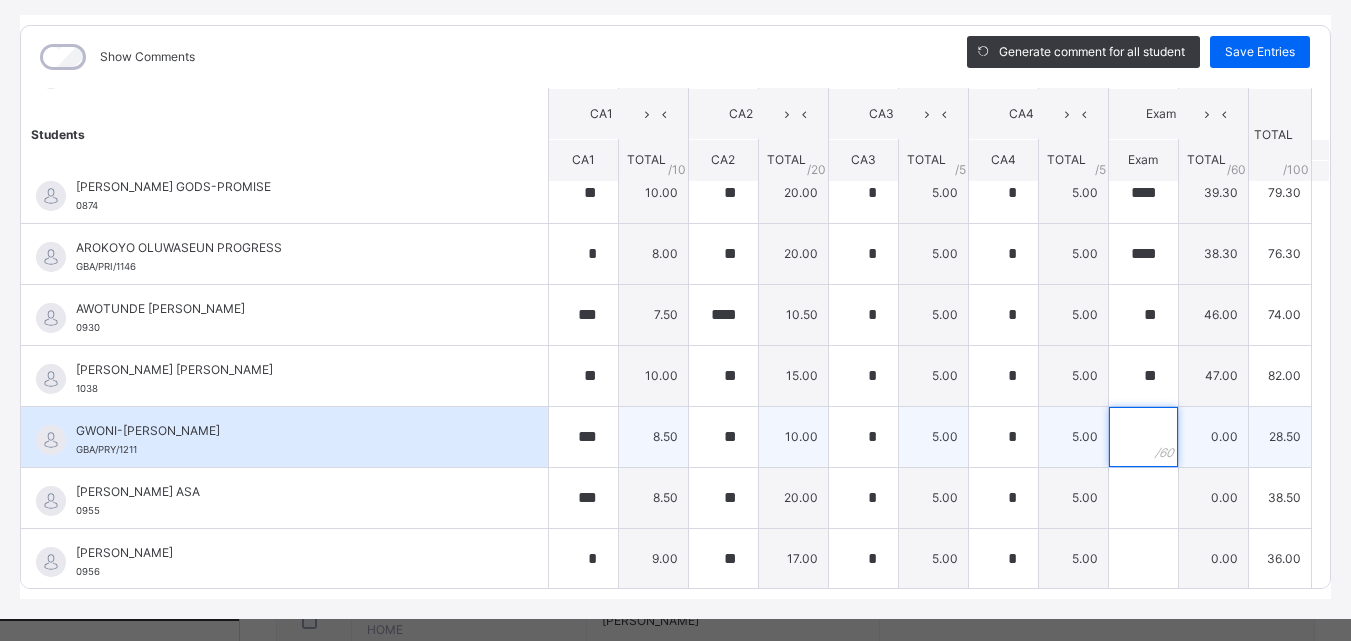 click at bounding box center (1143, 437) 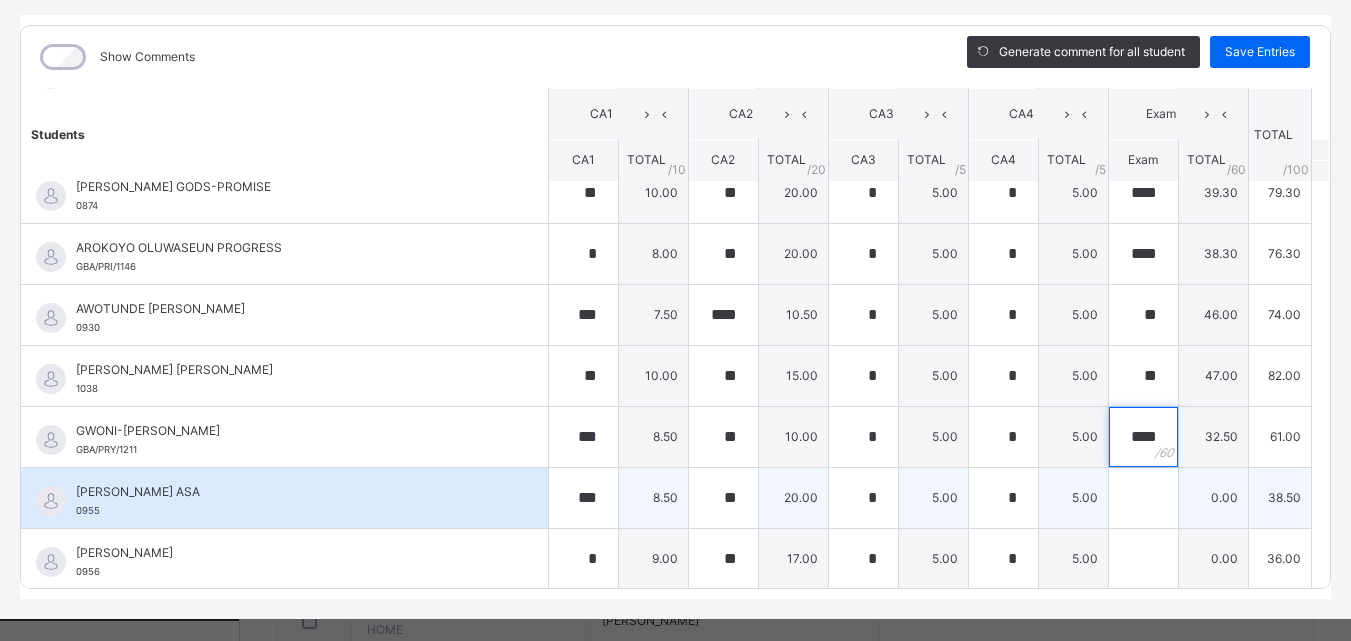 type on "****" 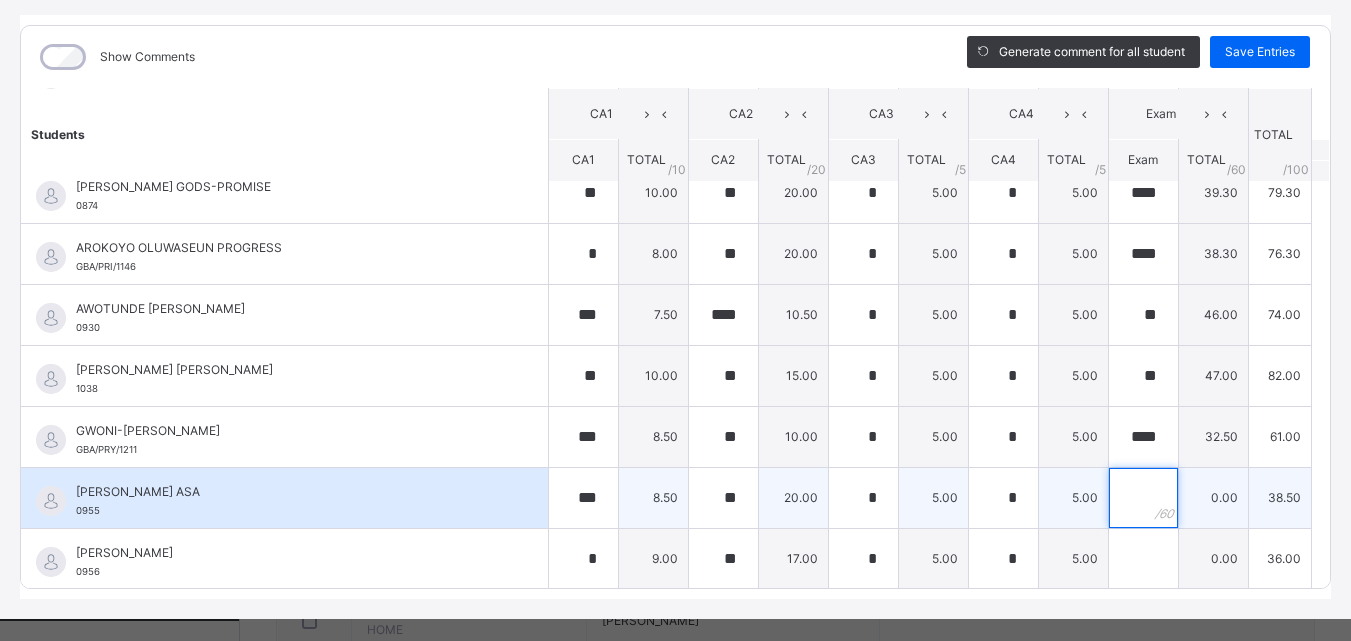click at bounding box center (1143, 498) 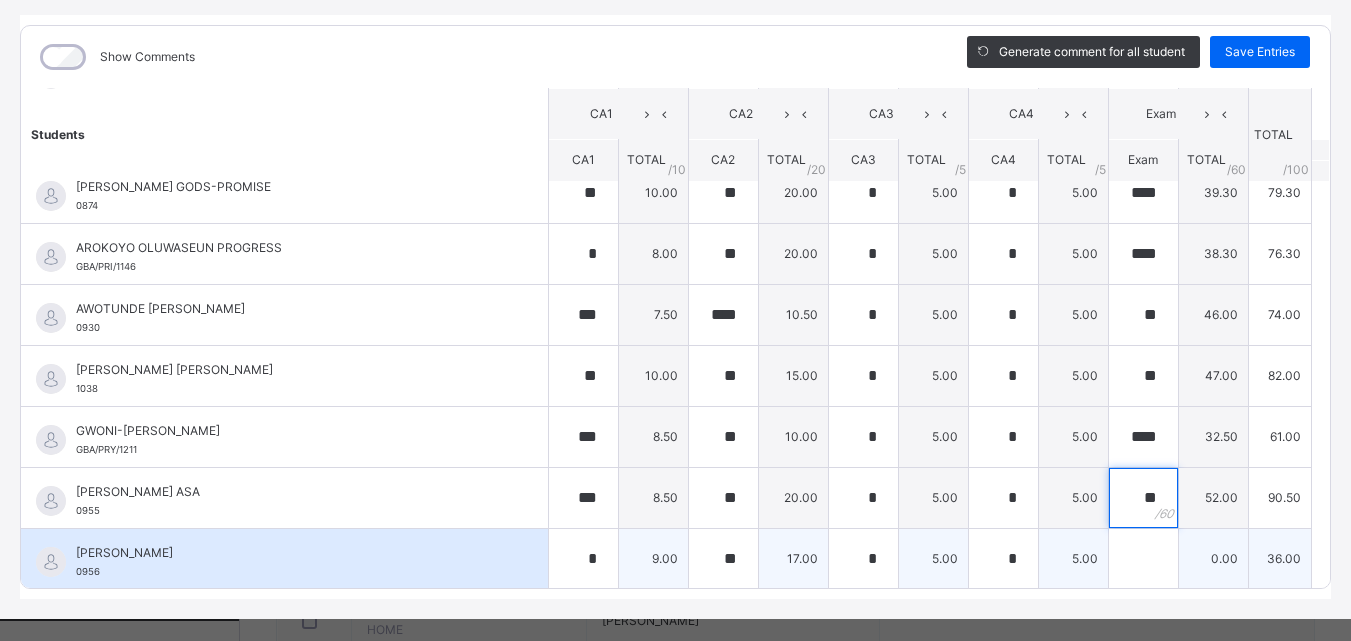 type on "**" 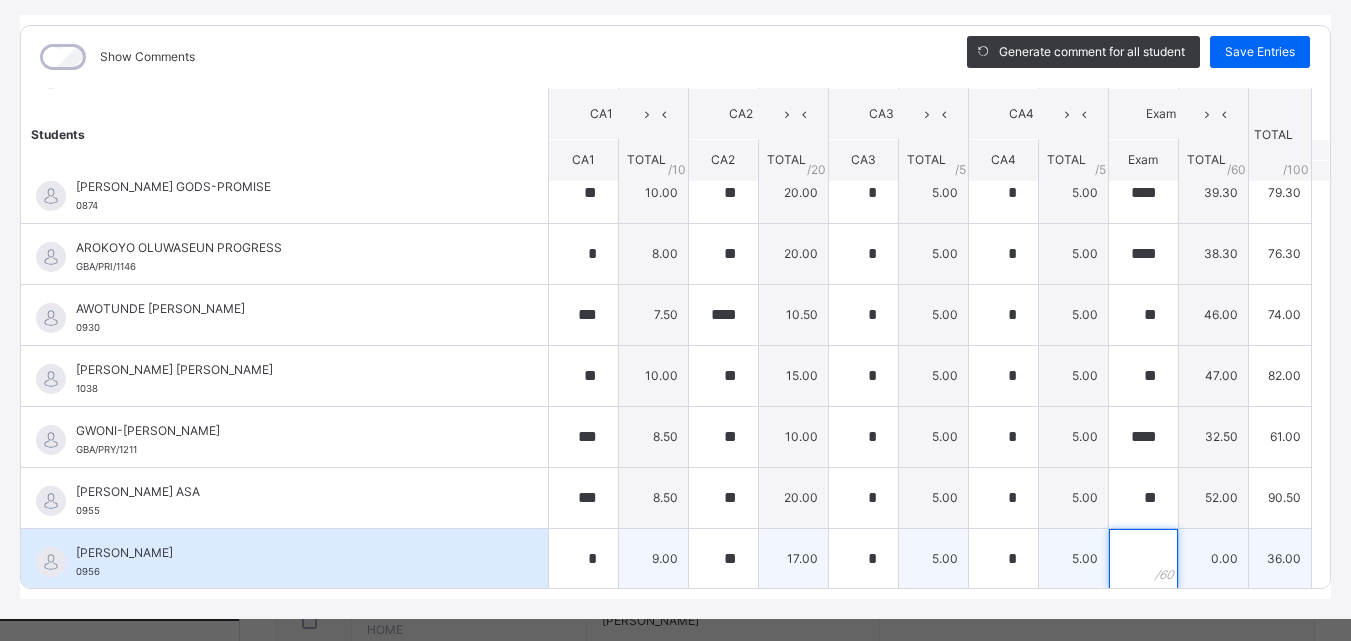 click at bounding box center [1143, 559] 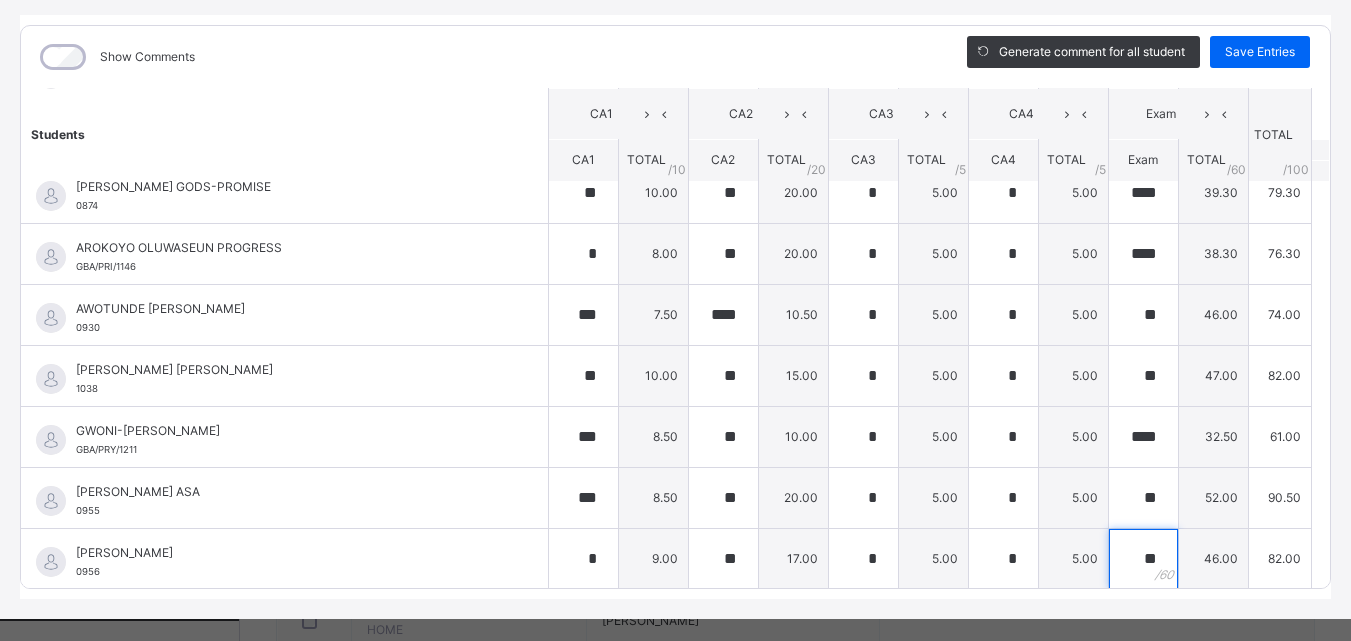scroll, scrollTop: 270, scrollLeft: 0, axis: vertical 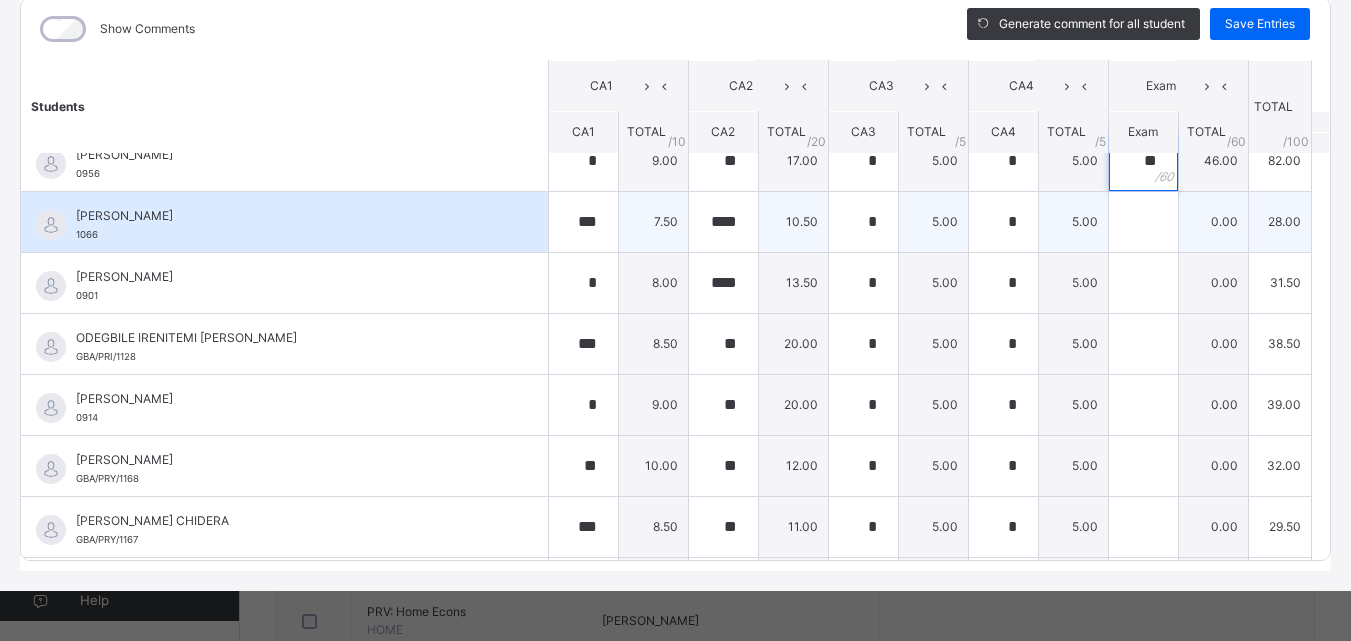 type on "**" 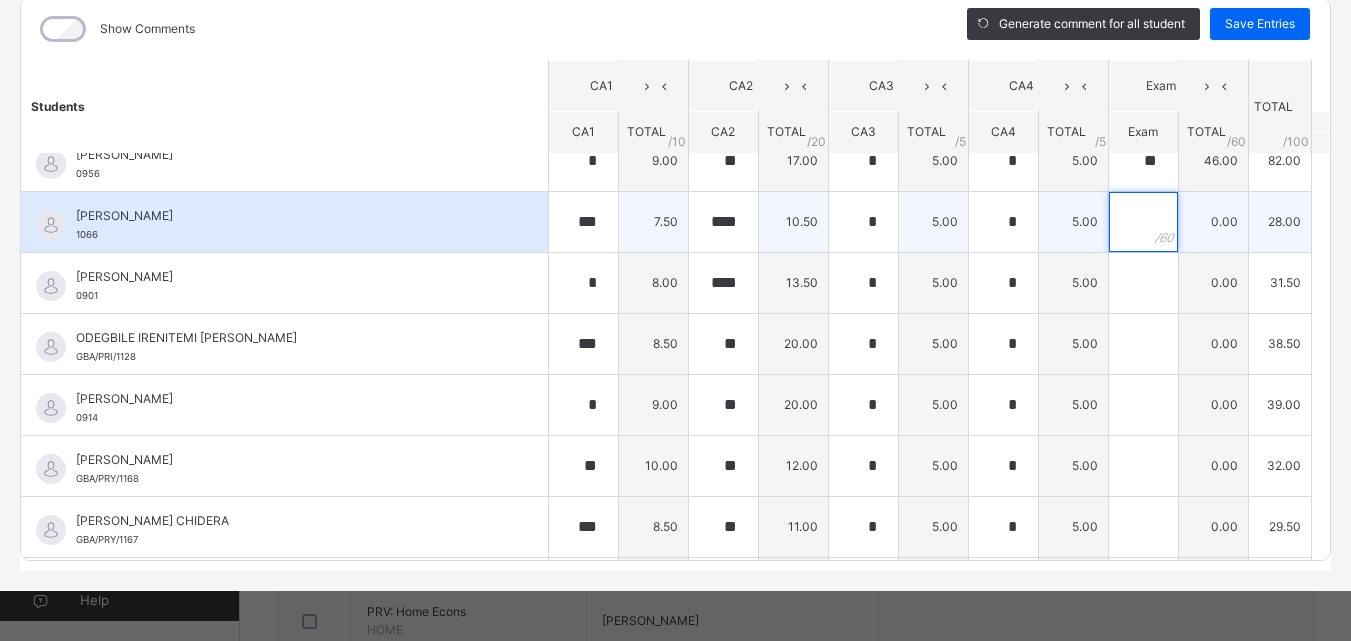 click at bounding box center (1143, 222) 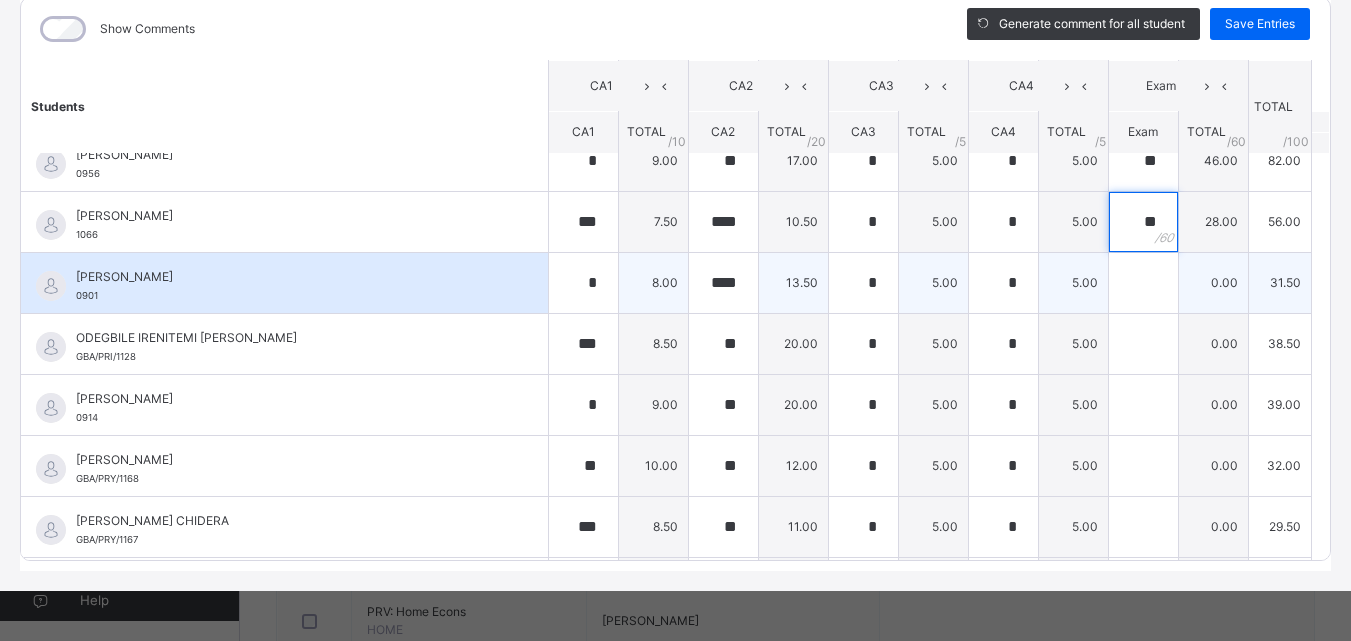 type on "**" 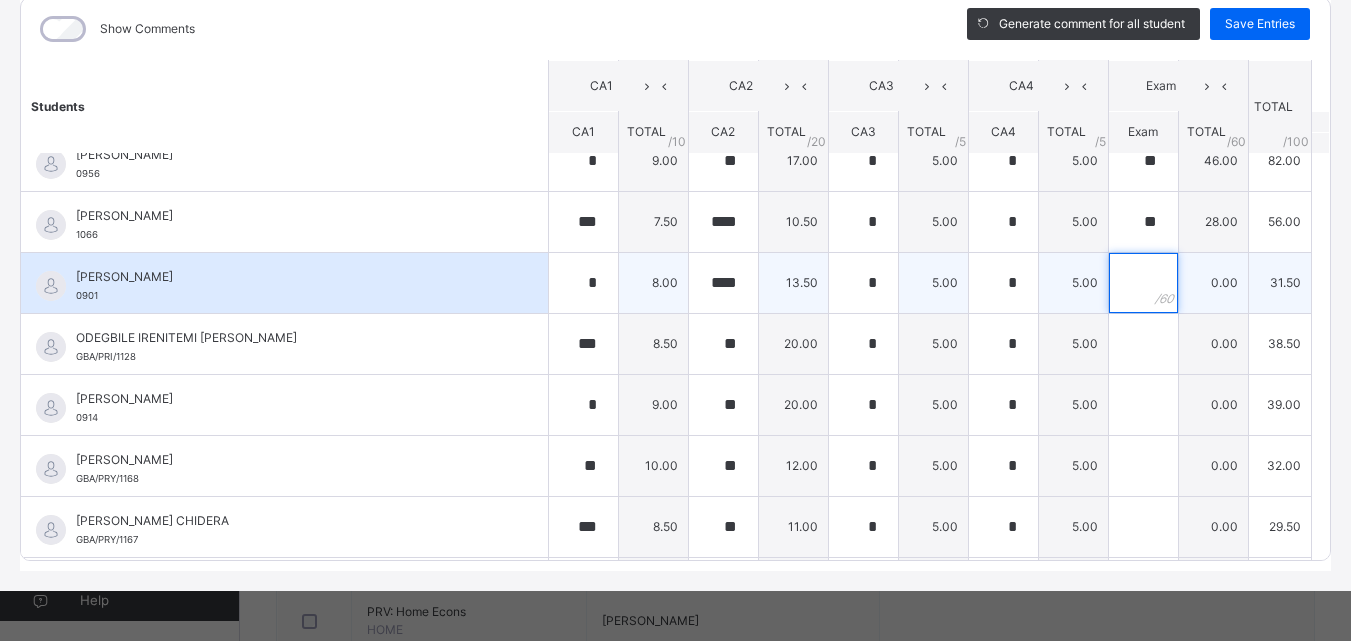 click at bounding box center [1143, 283] 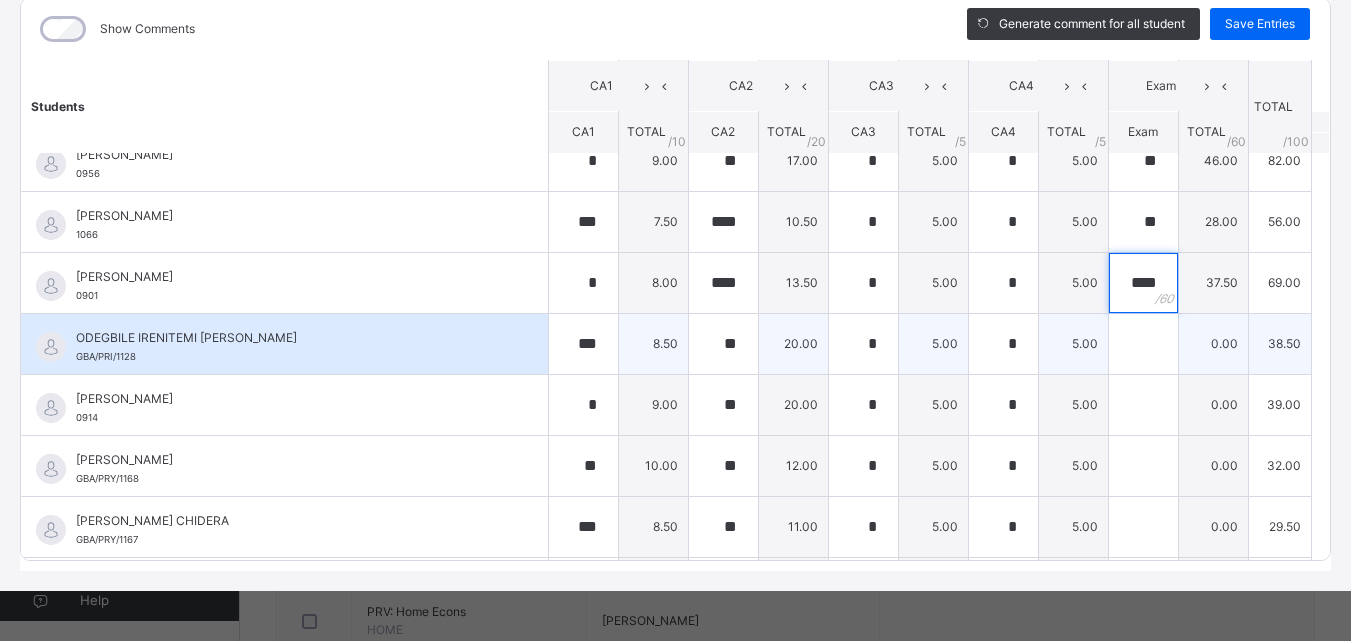 type on "****" 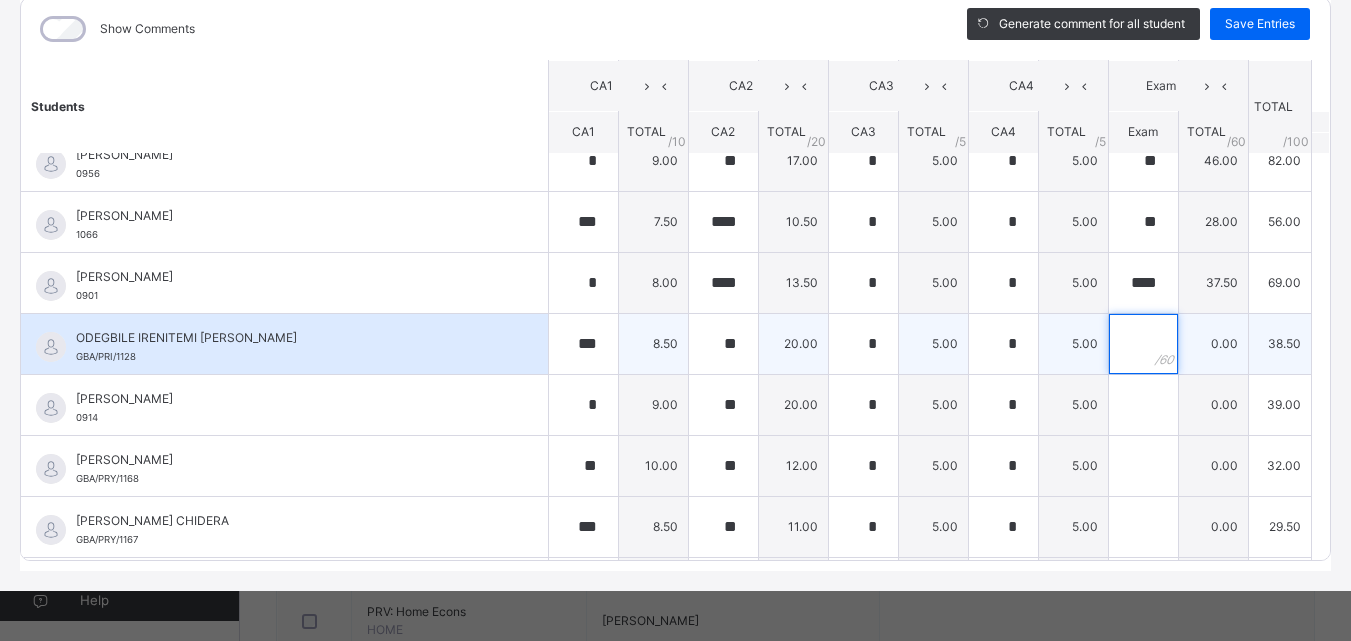 click at bounding box center [1143, 344] 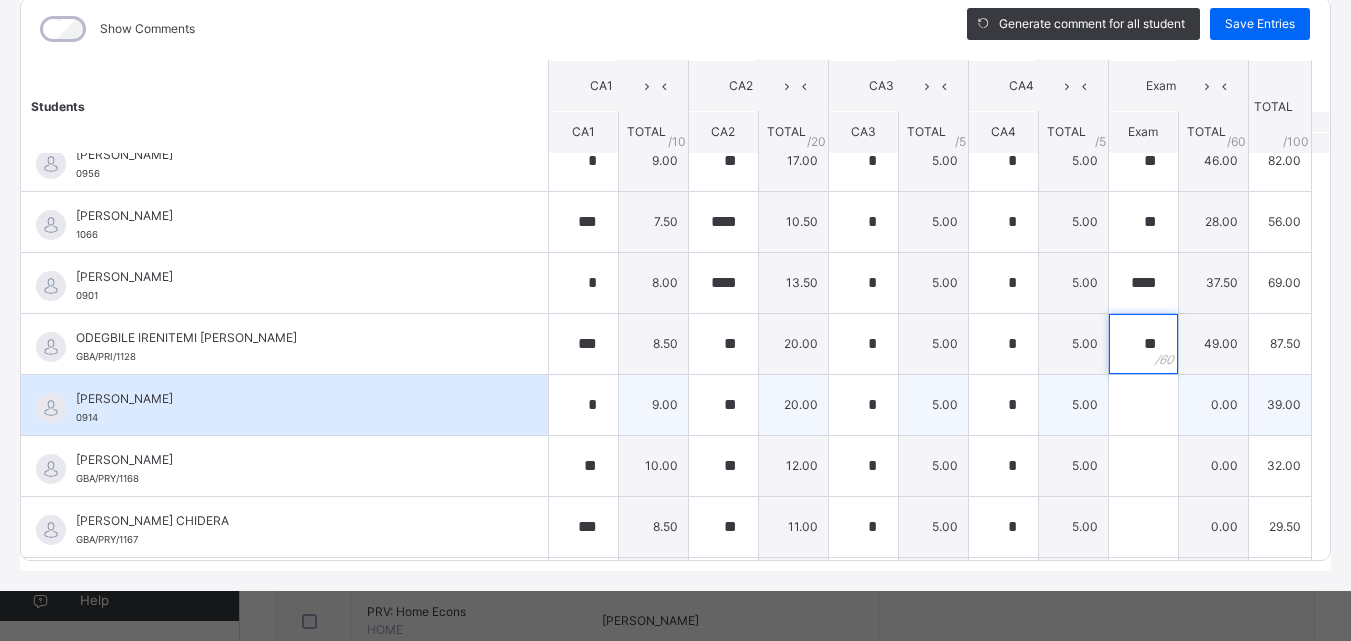 type on "**" 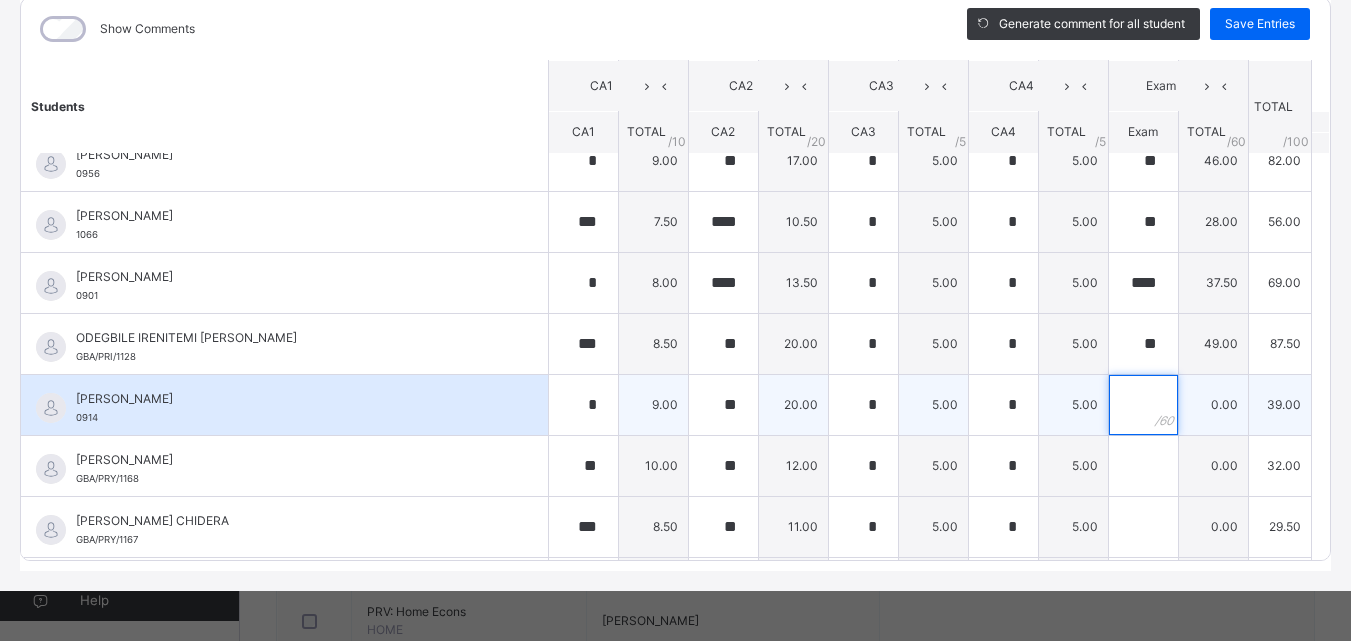 click at bounding box center (1143, 405) 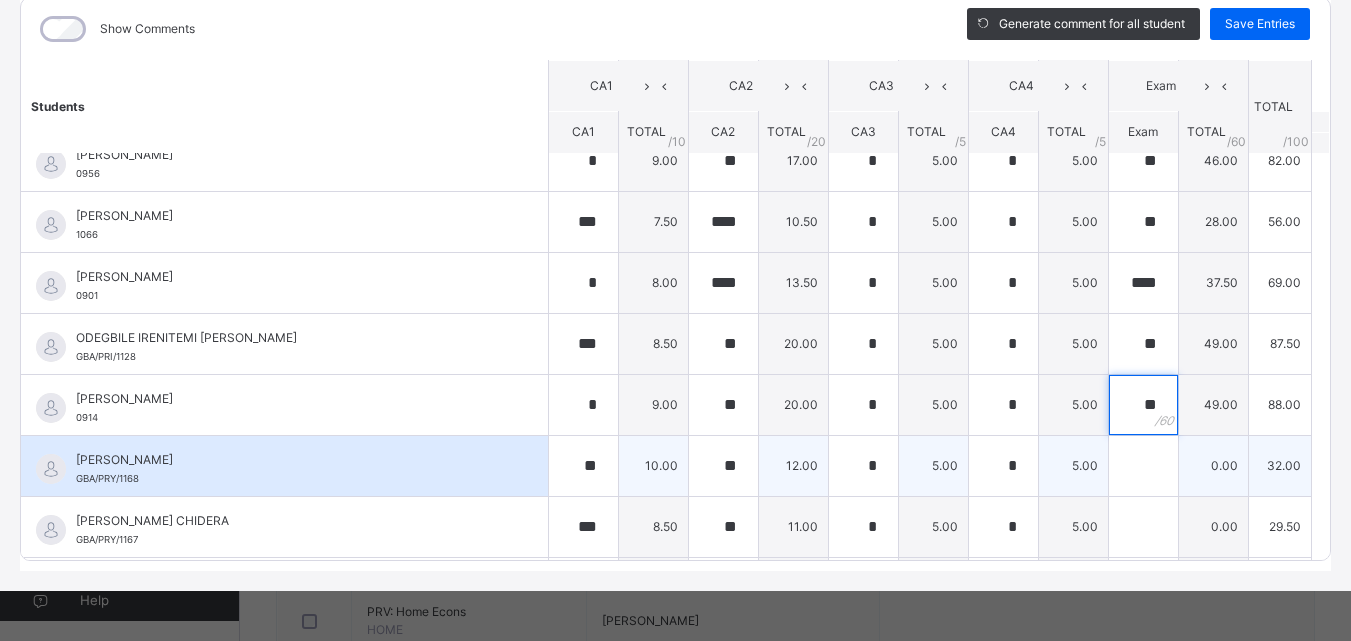 type on "**" 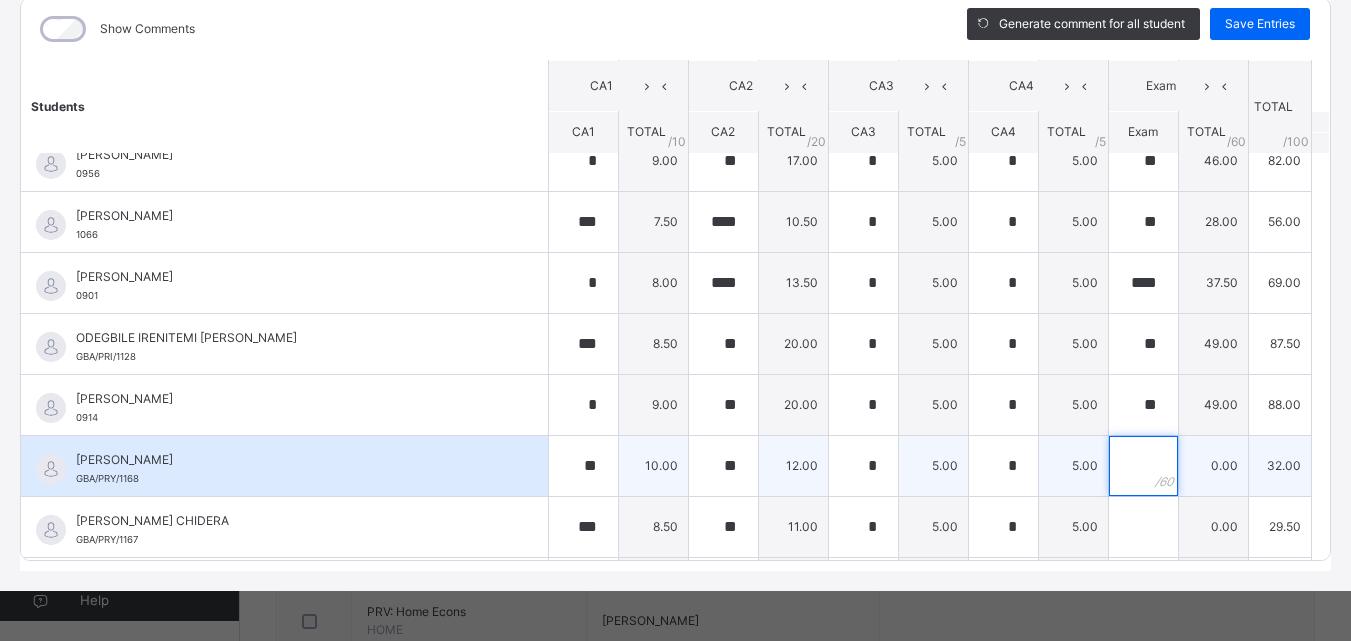 click at bounding box center [1143, 466] 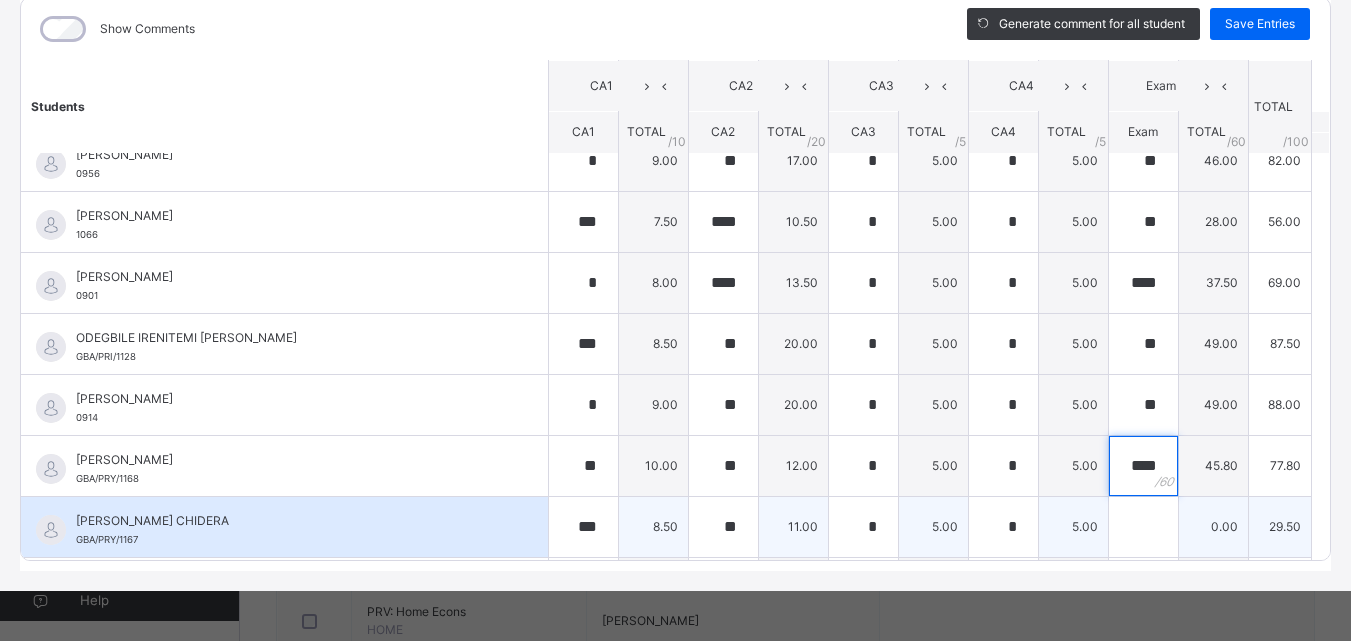 type on "****" 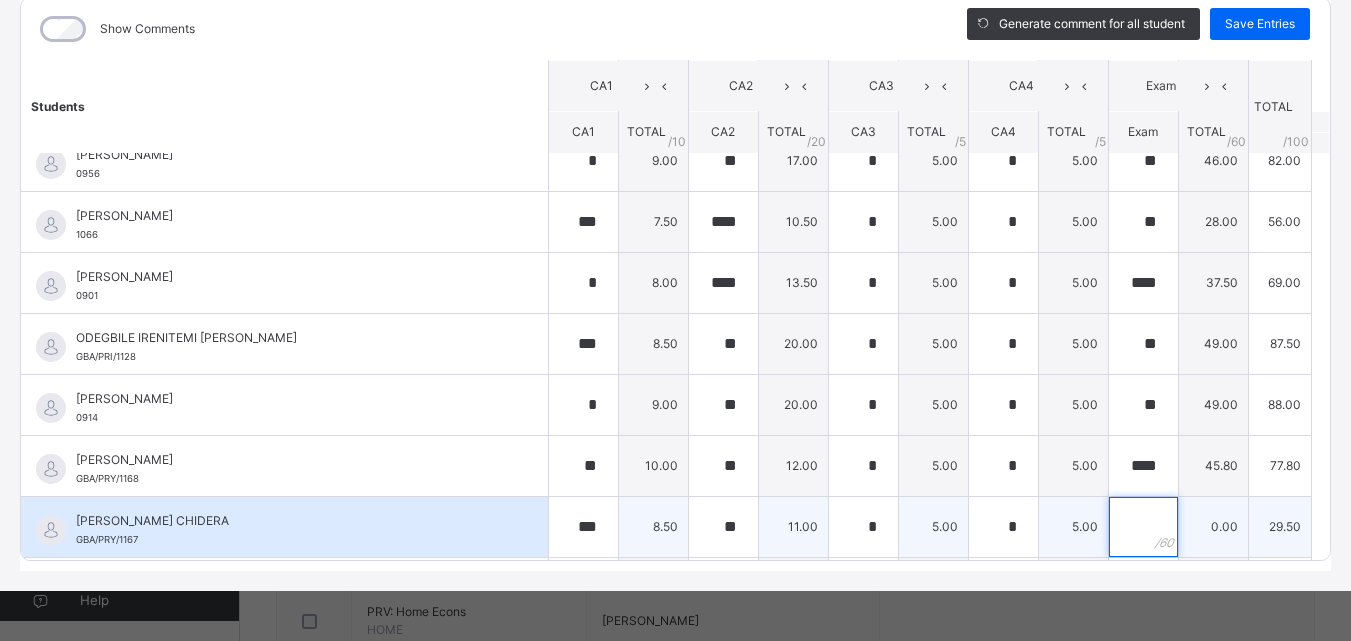 click at bounding box center (1143, 527) 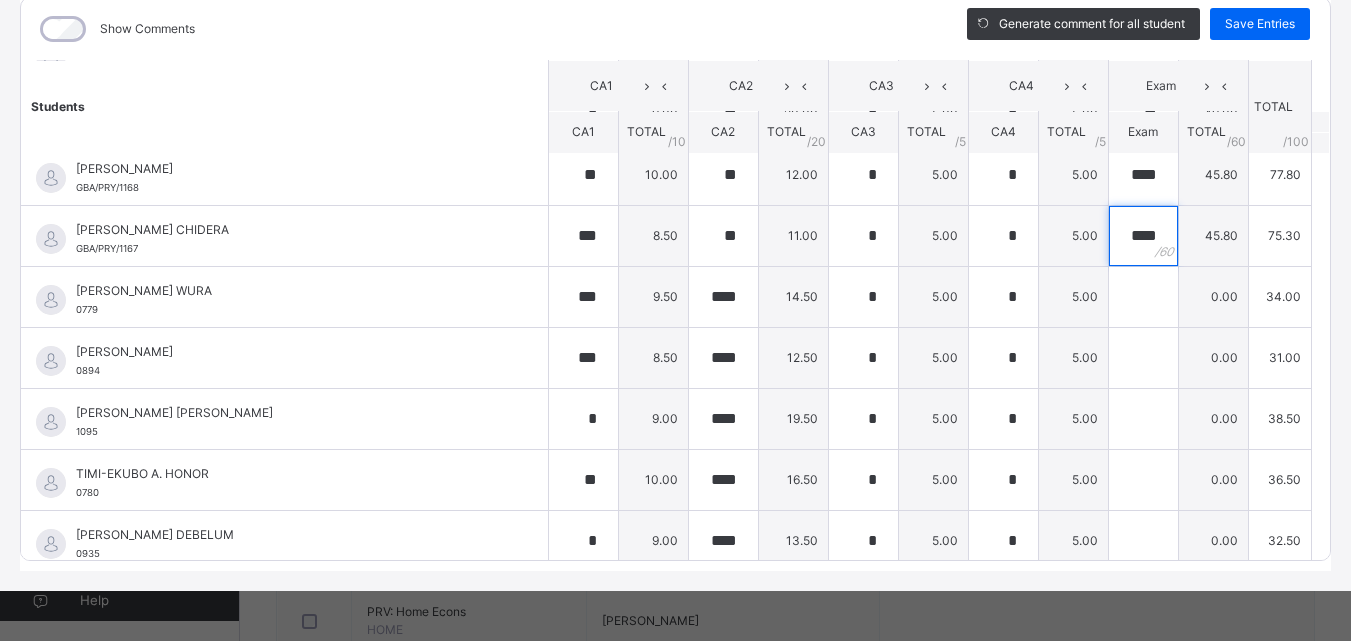scroll, scrollTop: 875, scrollLeft: 0, axis: vertical 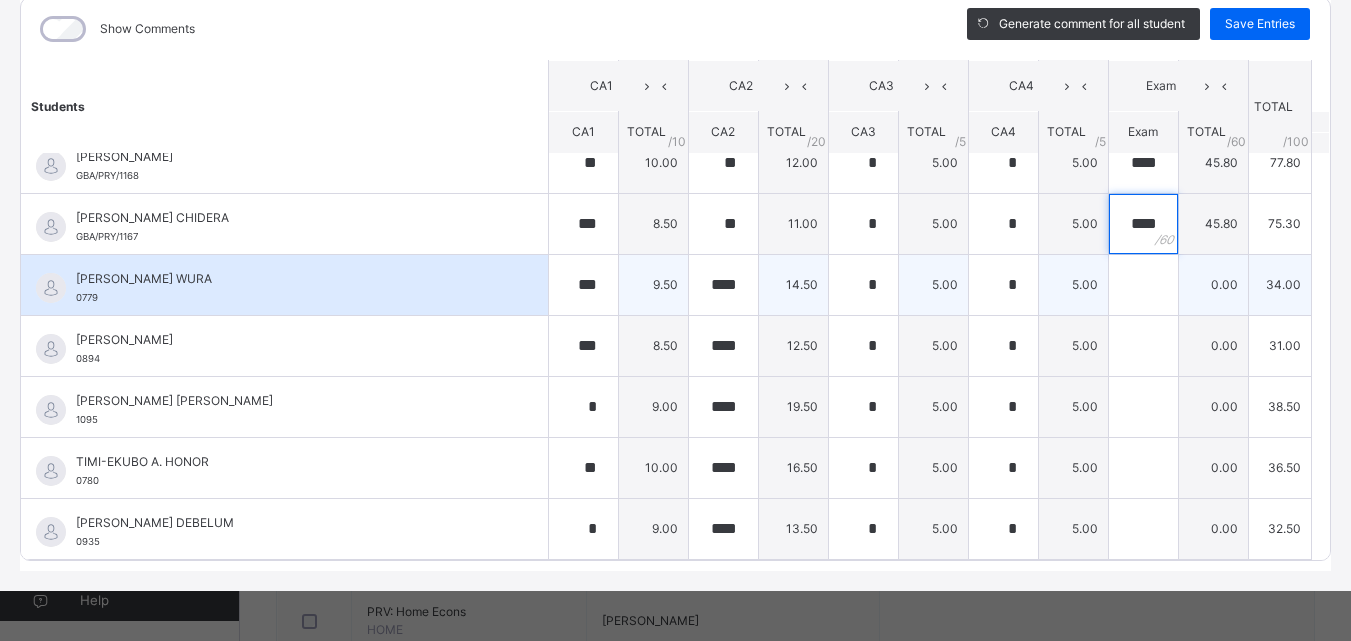 type on "****" 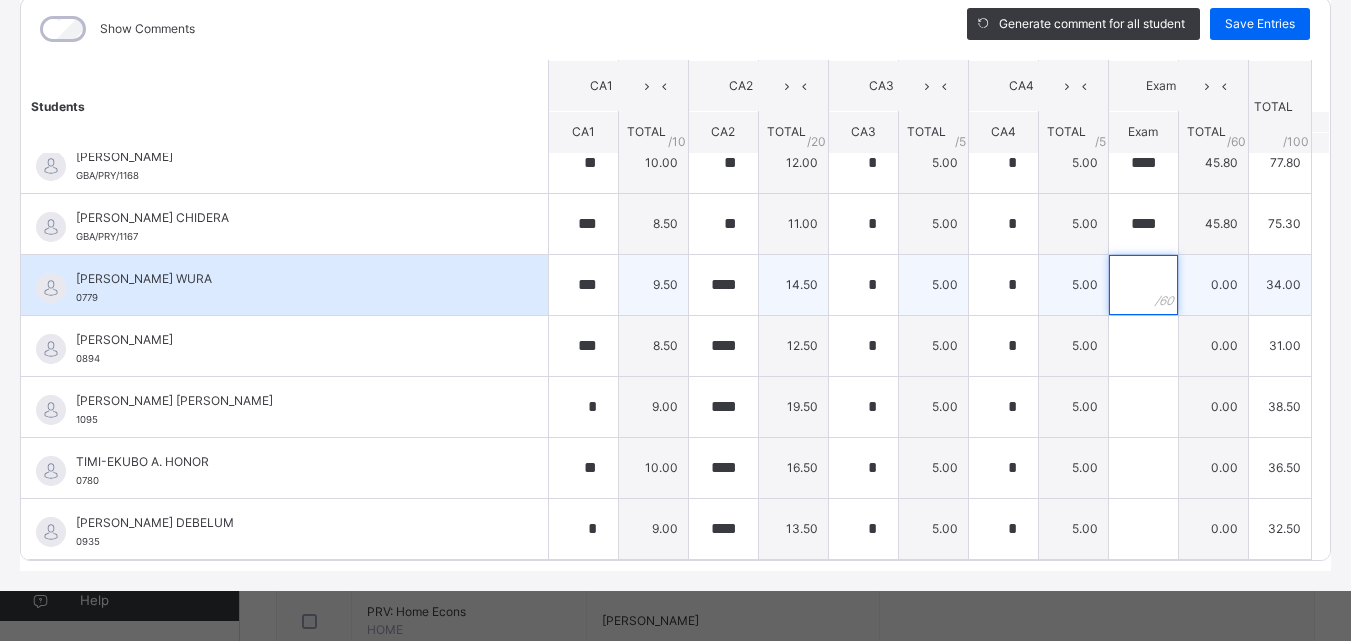 click at bounding box center [1143, 285] 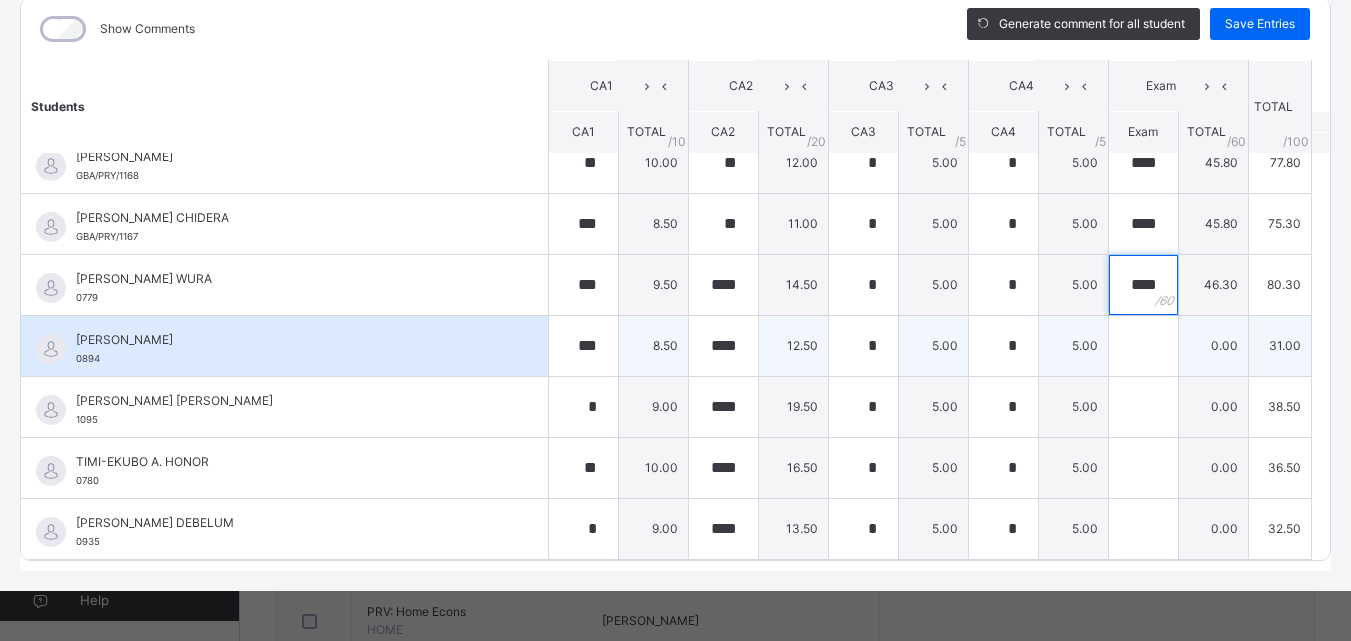 type on "****" 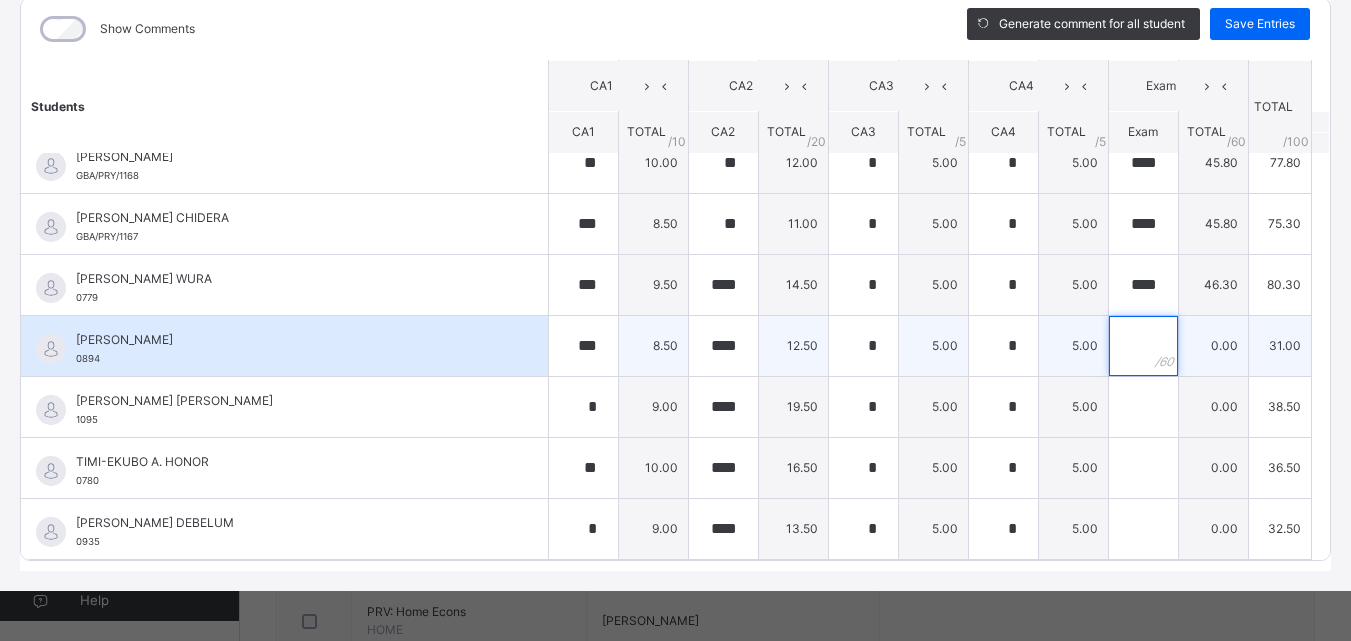 click at bounding box center [1143, 346] 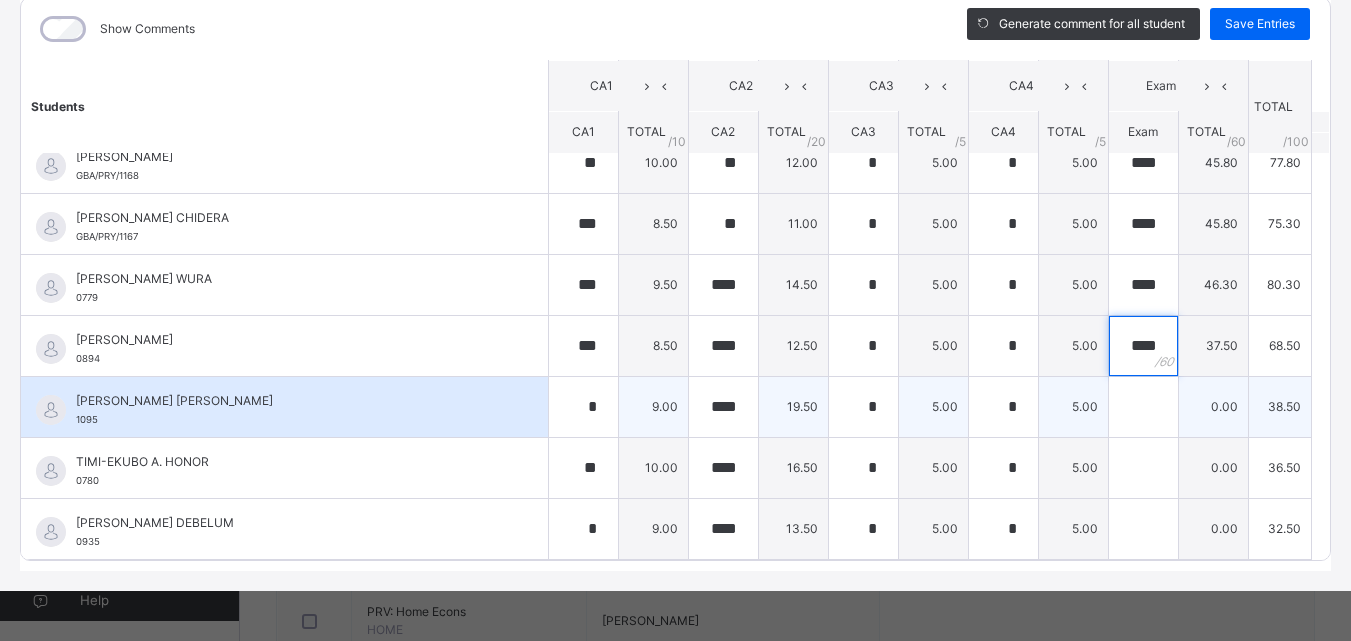 type on "****" 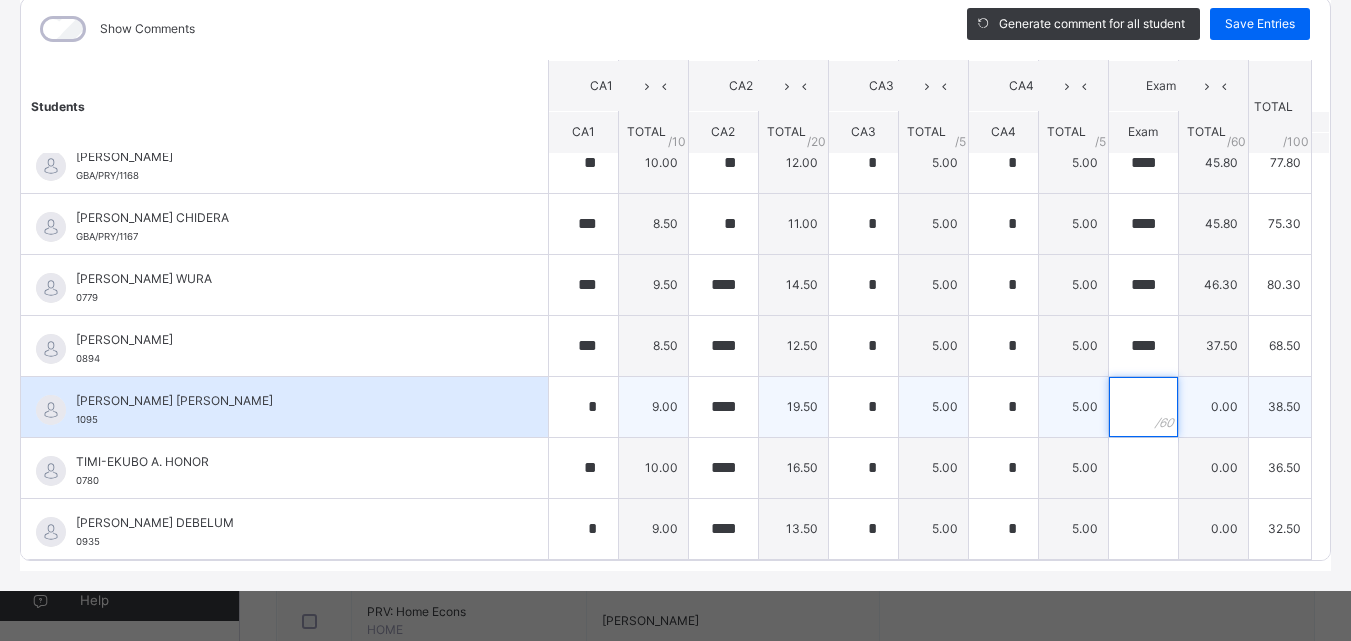 click at bounding box center [1143, 407] 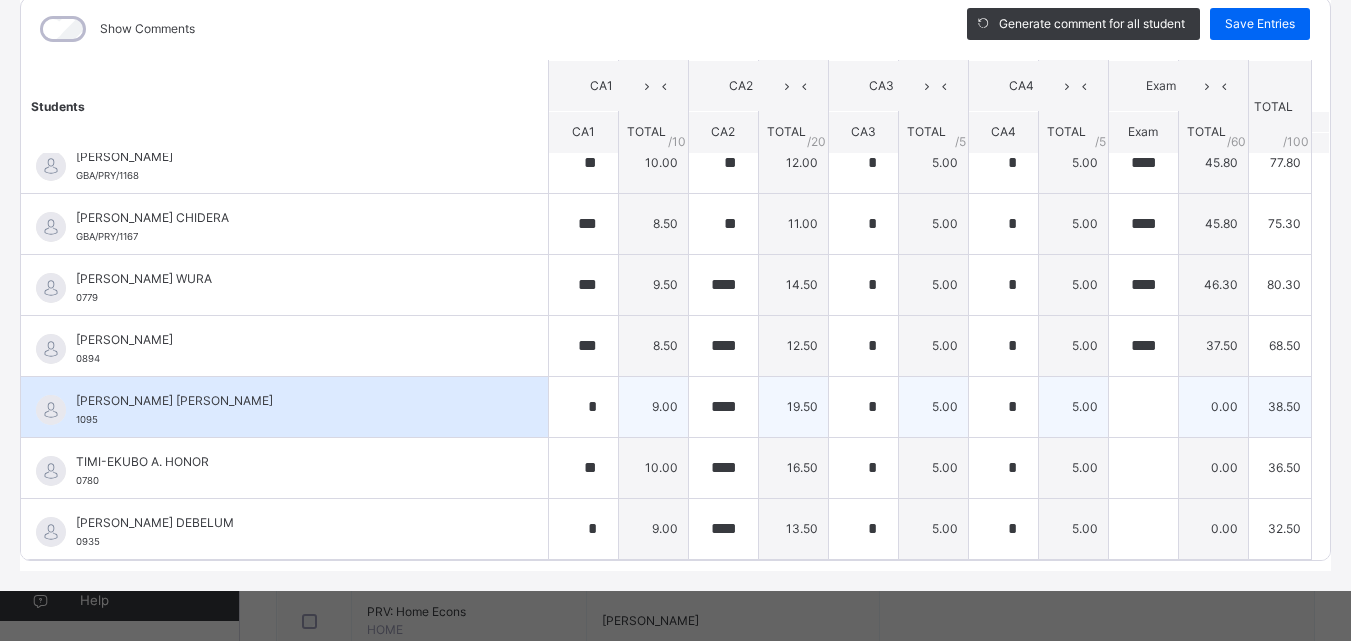 click at bounding box center [1143, 407] 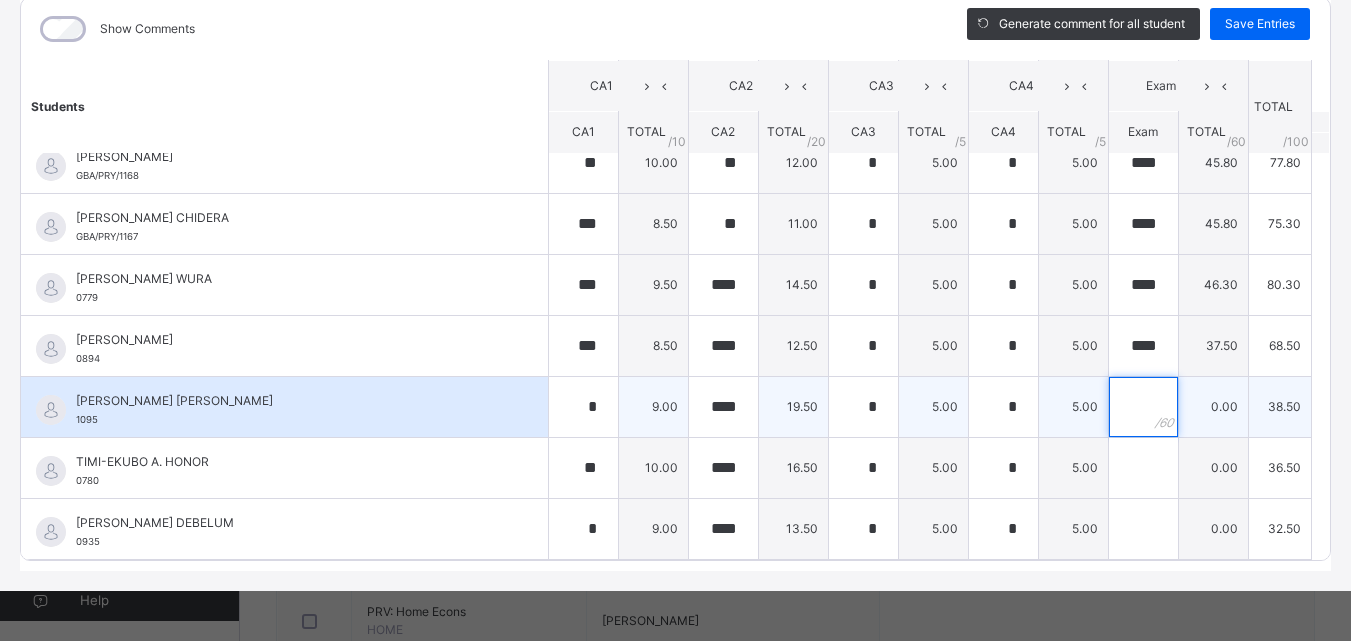 click at bounding box center [1143, 407] 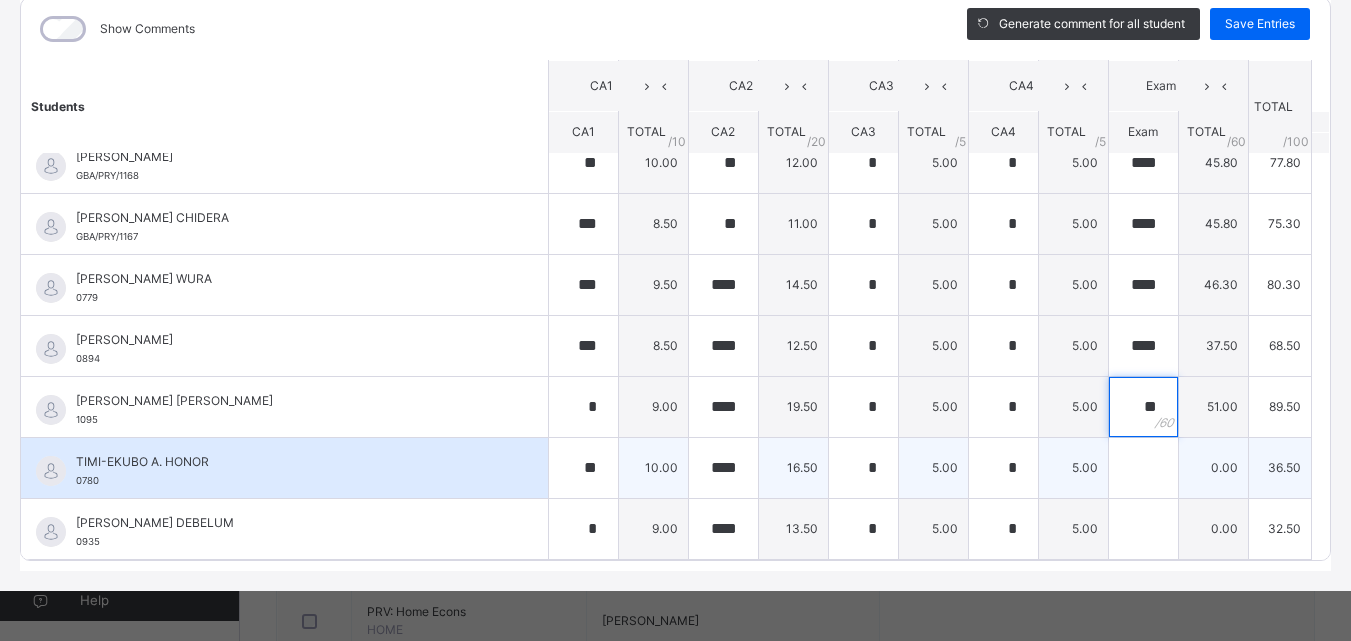 type on "**" 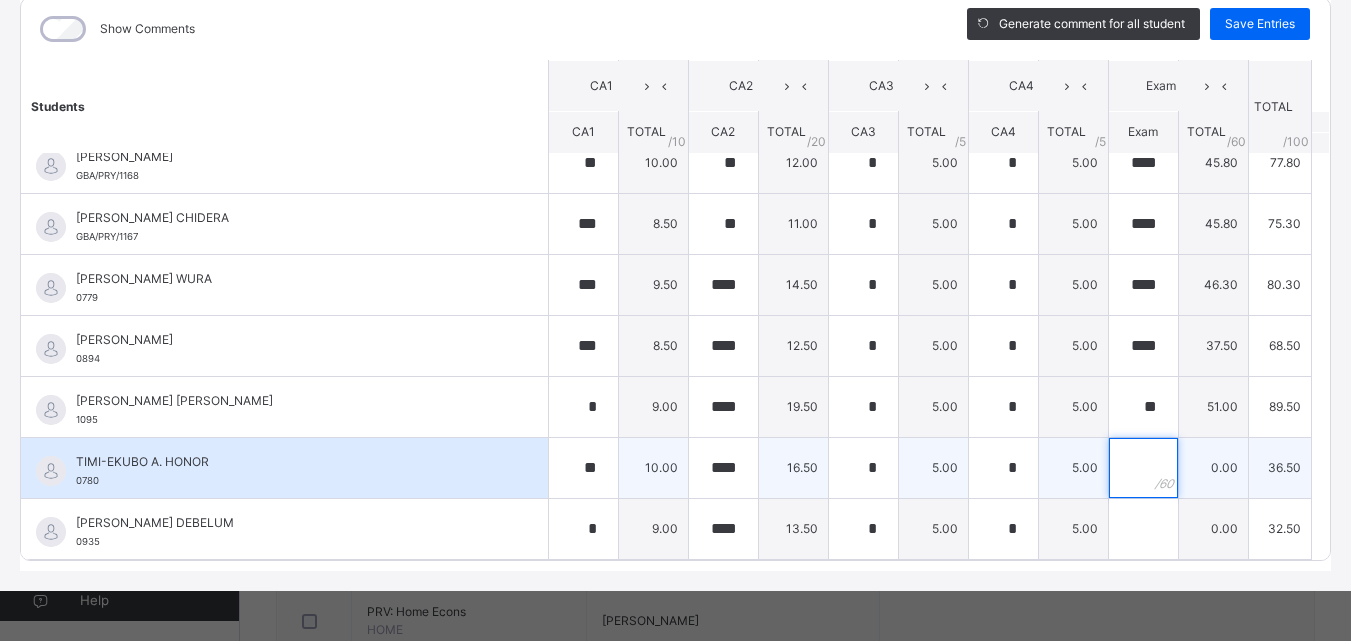 click at bounding box center (1143, 468) 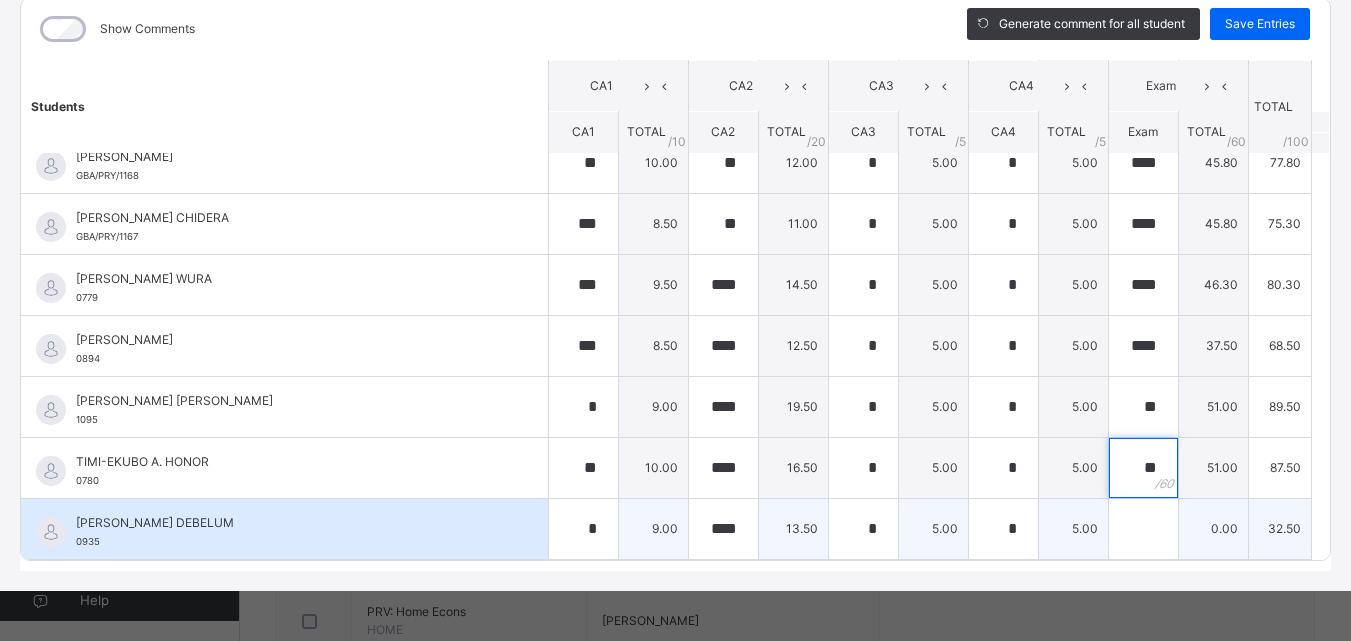 type on "**" 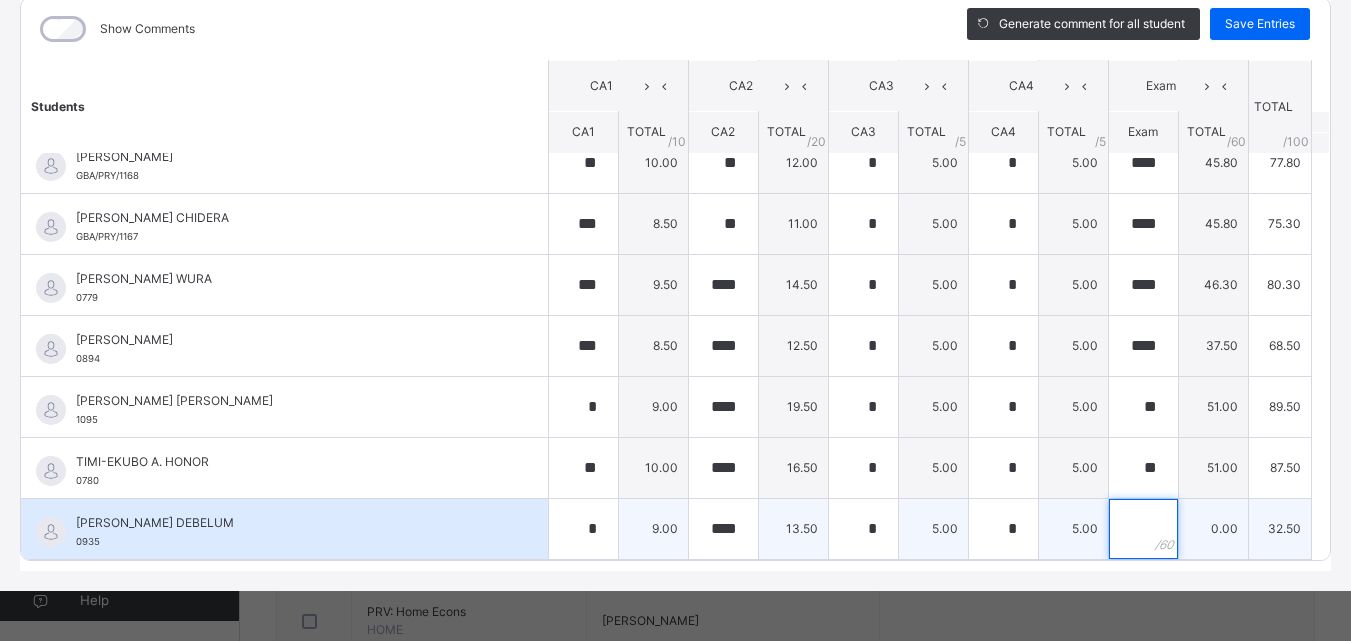 click at bounding box center [1143, 529] 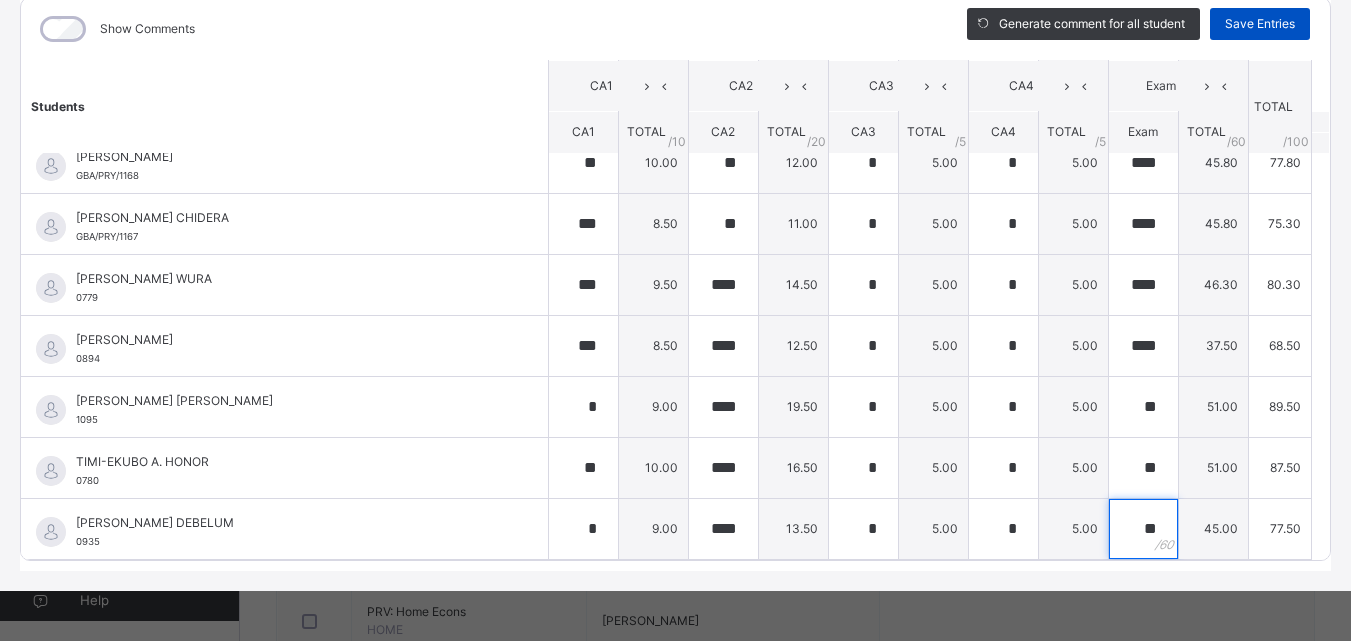 type on "**" 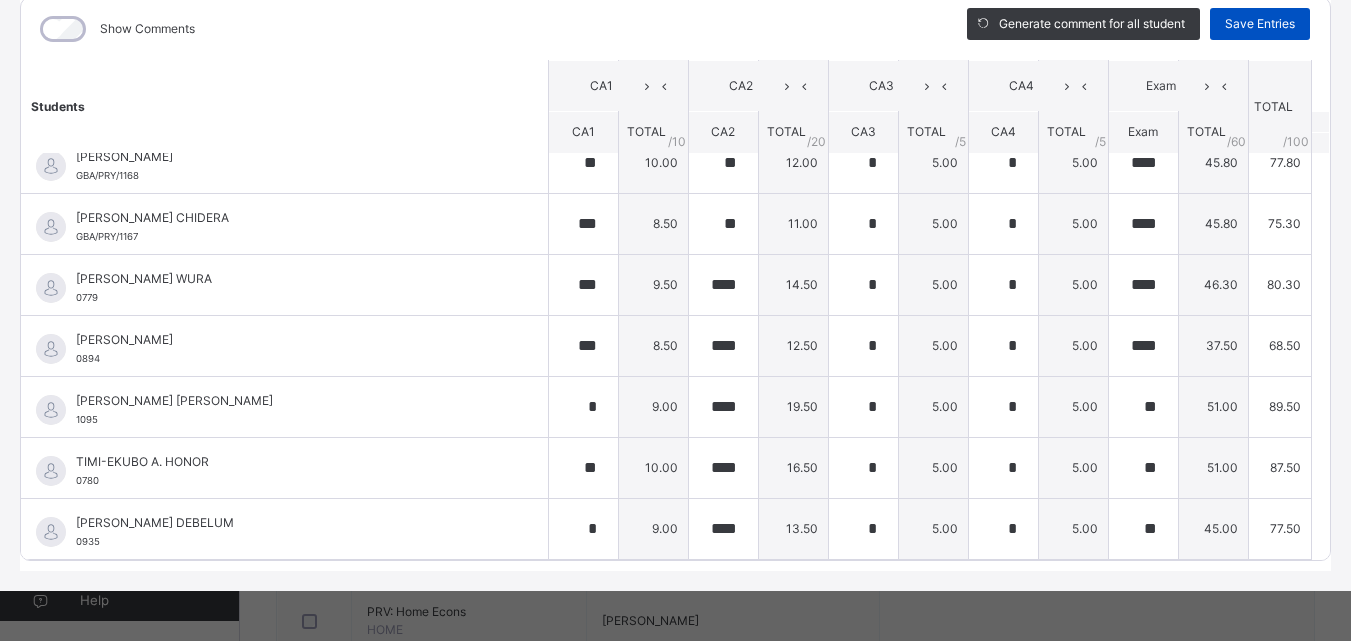 click on "Save Entries" at bounding box center (1260, 24) 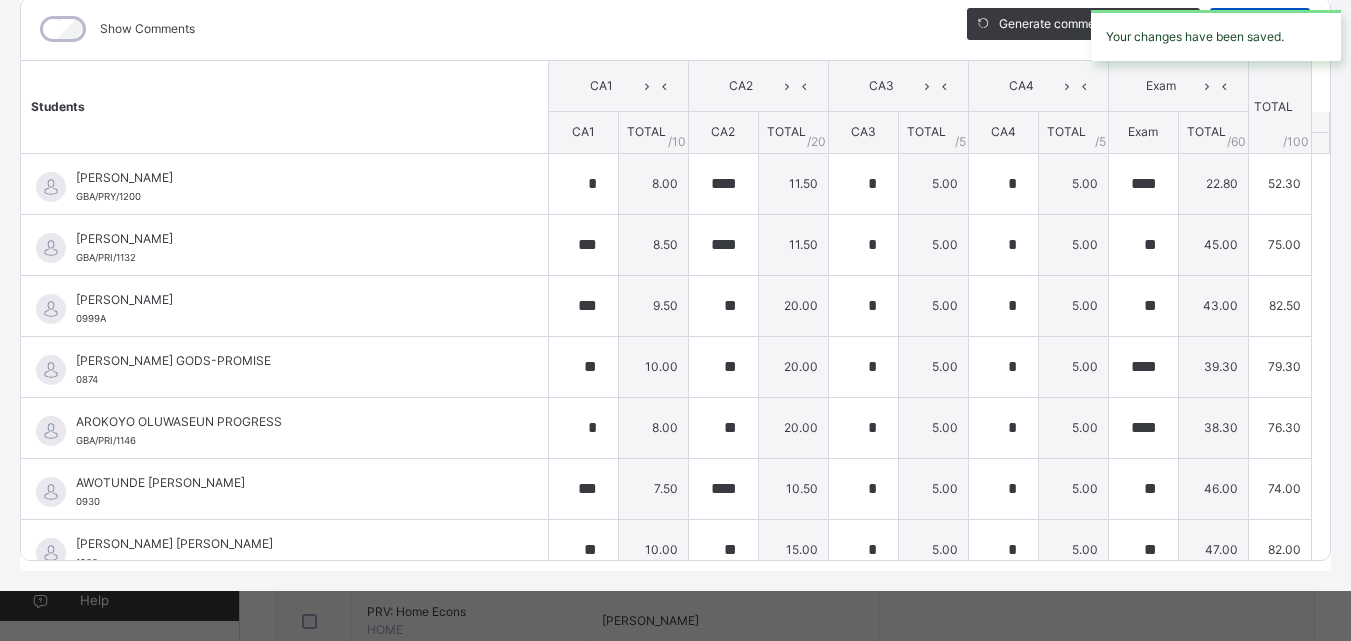 type on "*" 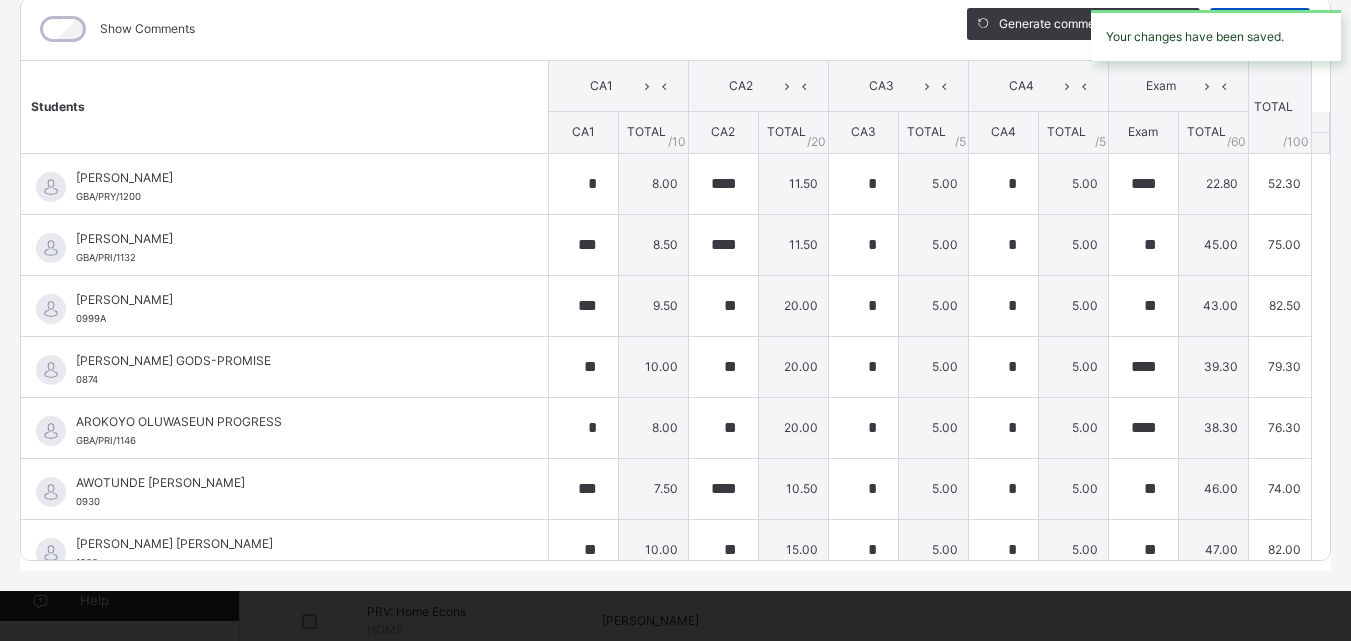 click on "Your changes have been saved." at bounding box center (1216, 35) 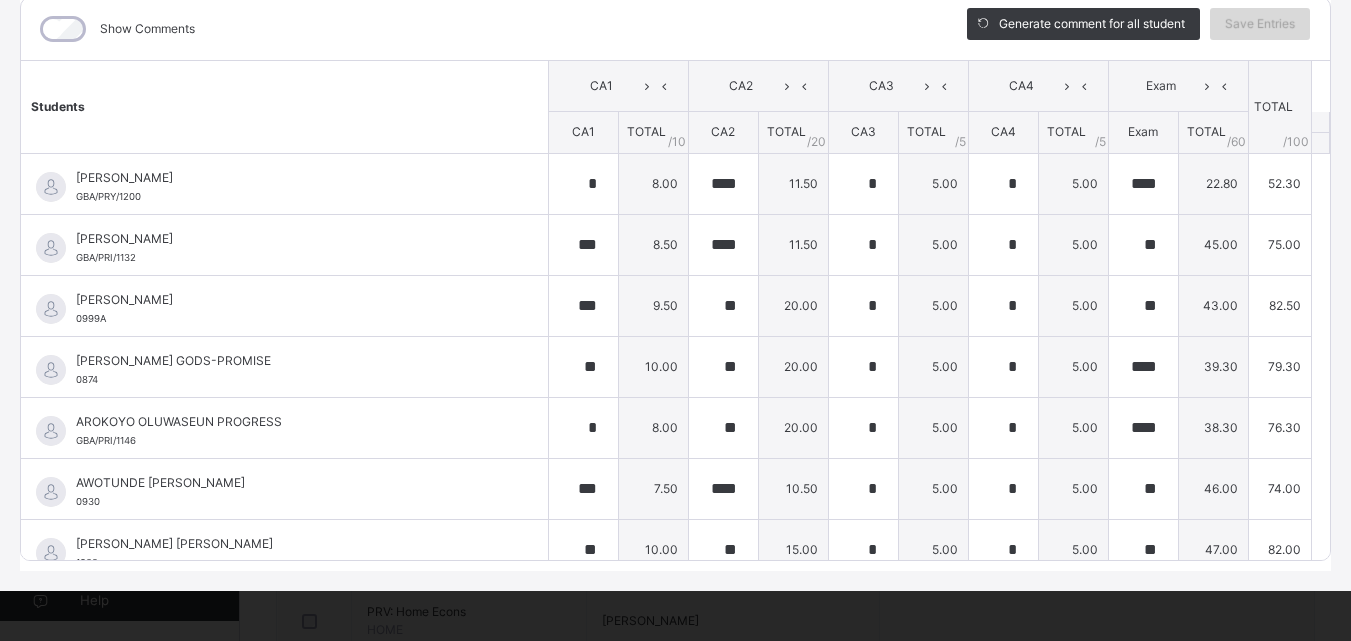 click on "Save Entries" at bounding box center [1260, 24] 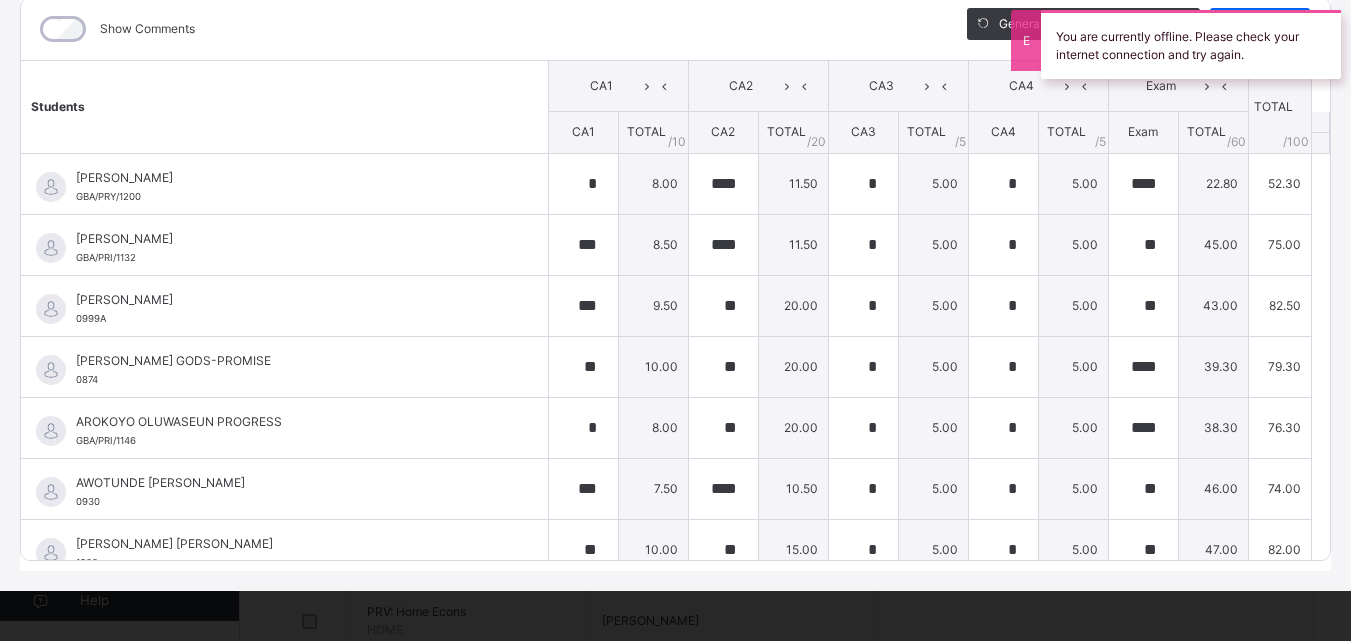 click on "You are currently offline. Please check your internet connection and try again." at bounding box center (1191, 44) 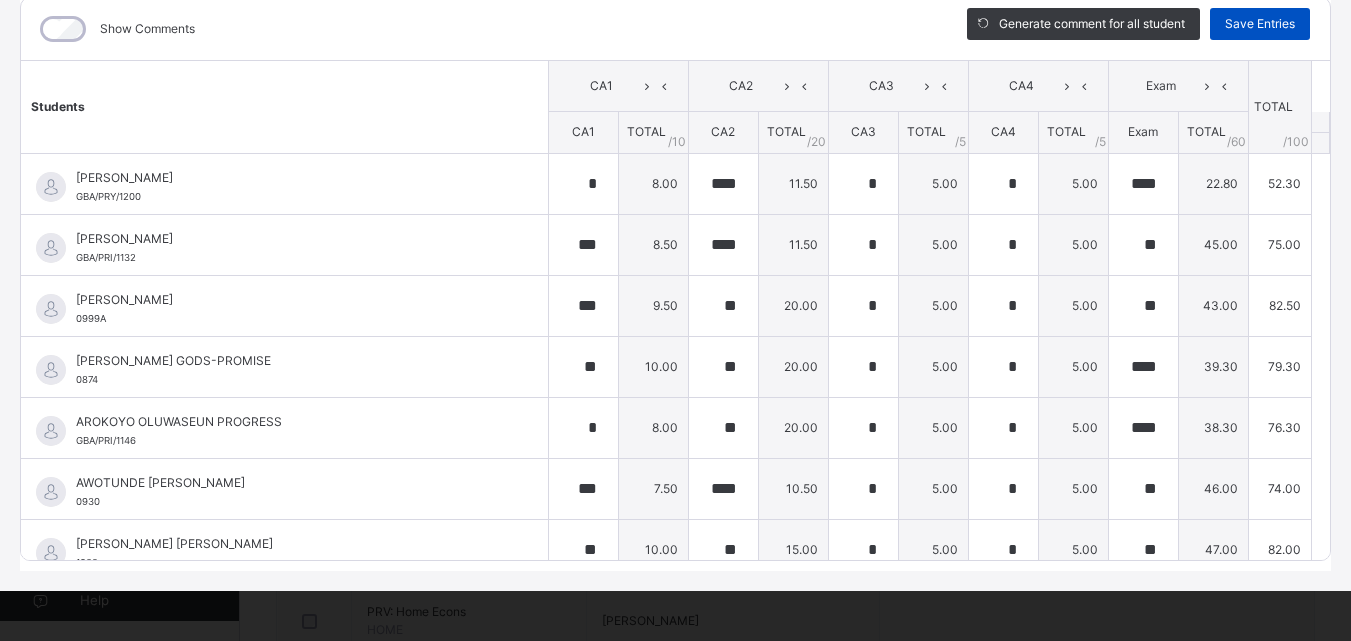 click on "Save Entries" at bounding box center (1260, 24) 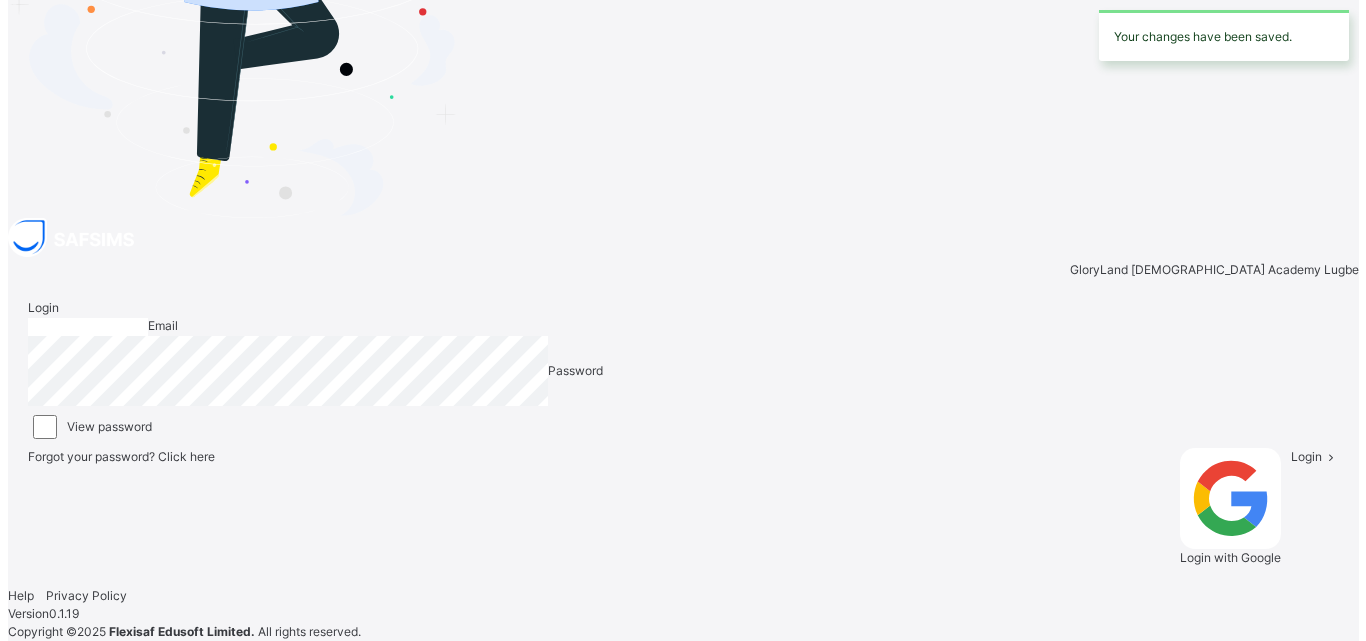 scroll, scrollTop: 0, scrollLeft: 0, axis: both 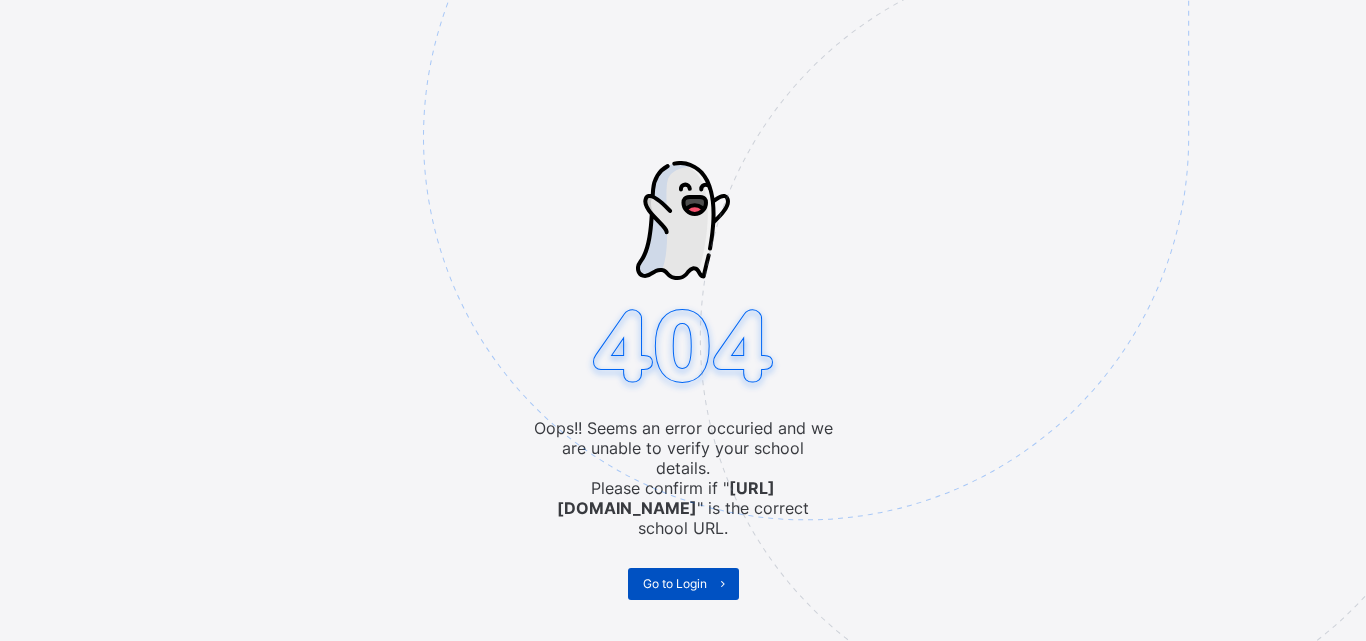 click on "Go to Login" at bounding box center (675, 583) 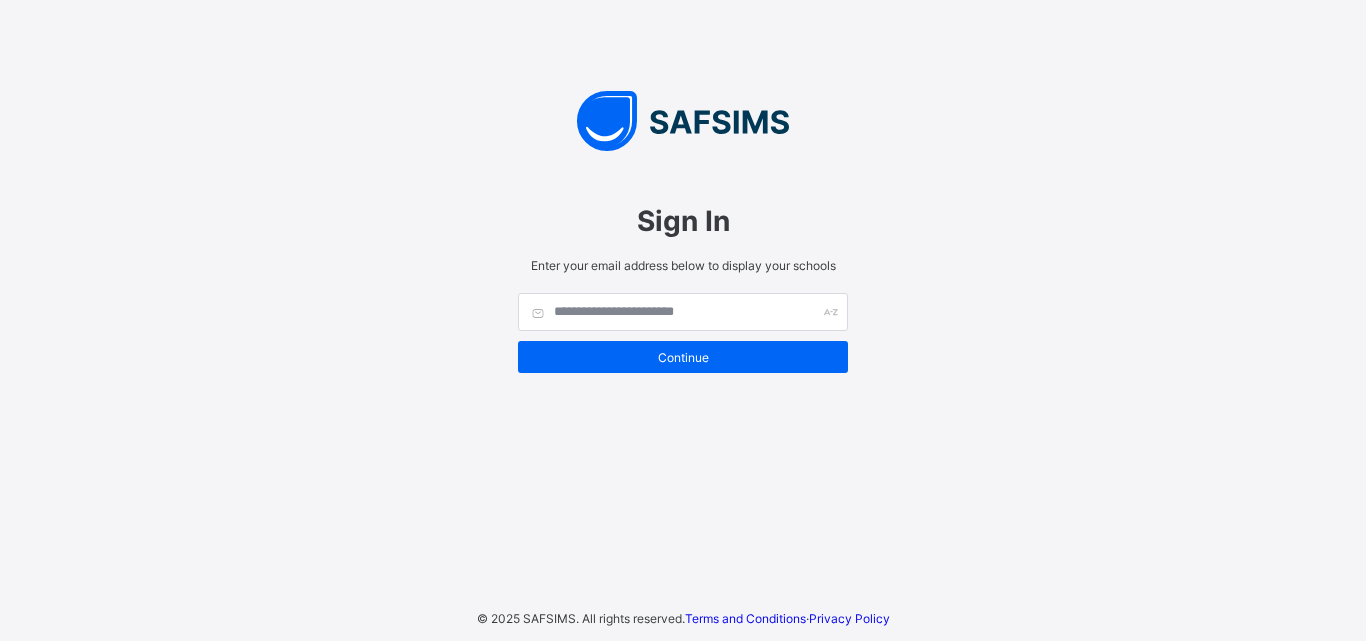 scroll, scrollTop: 0, scrollLeft: 0, axis: both 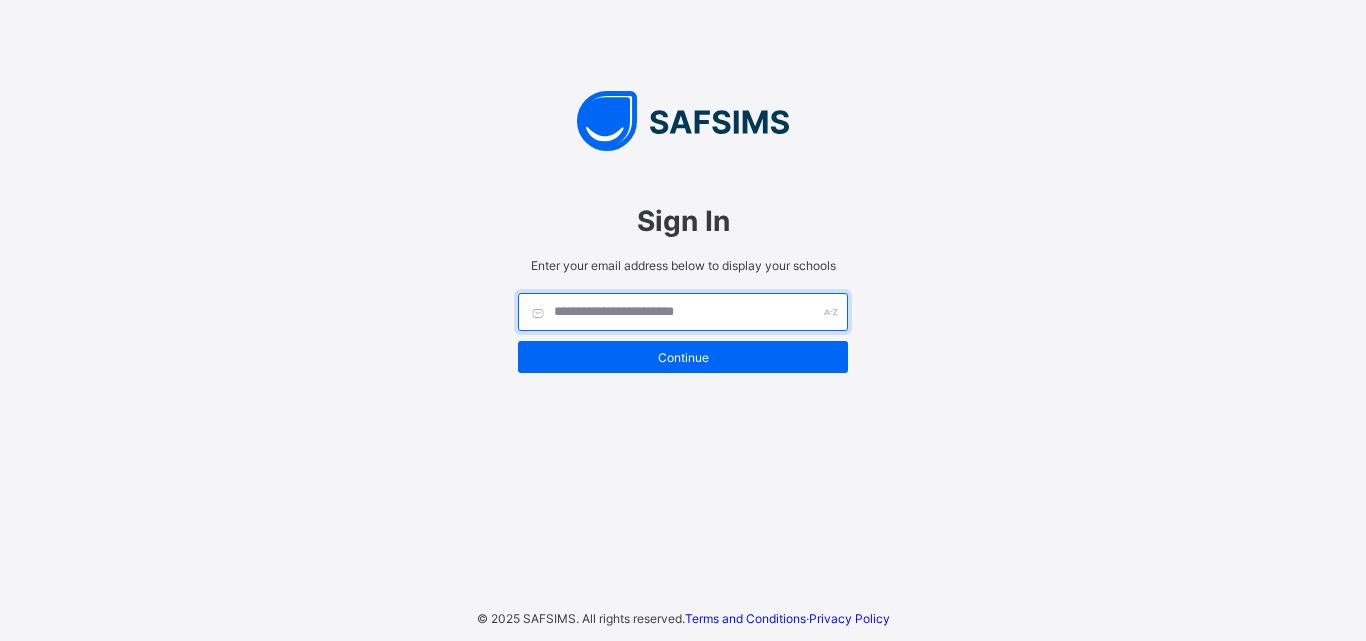 click at bounding box center [683, 312] 